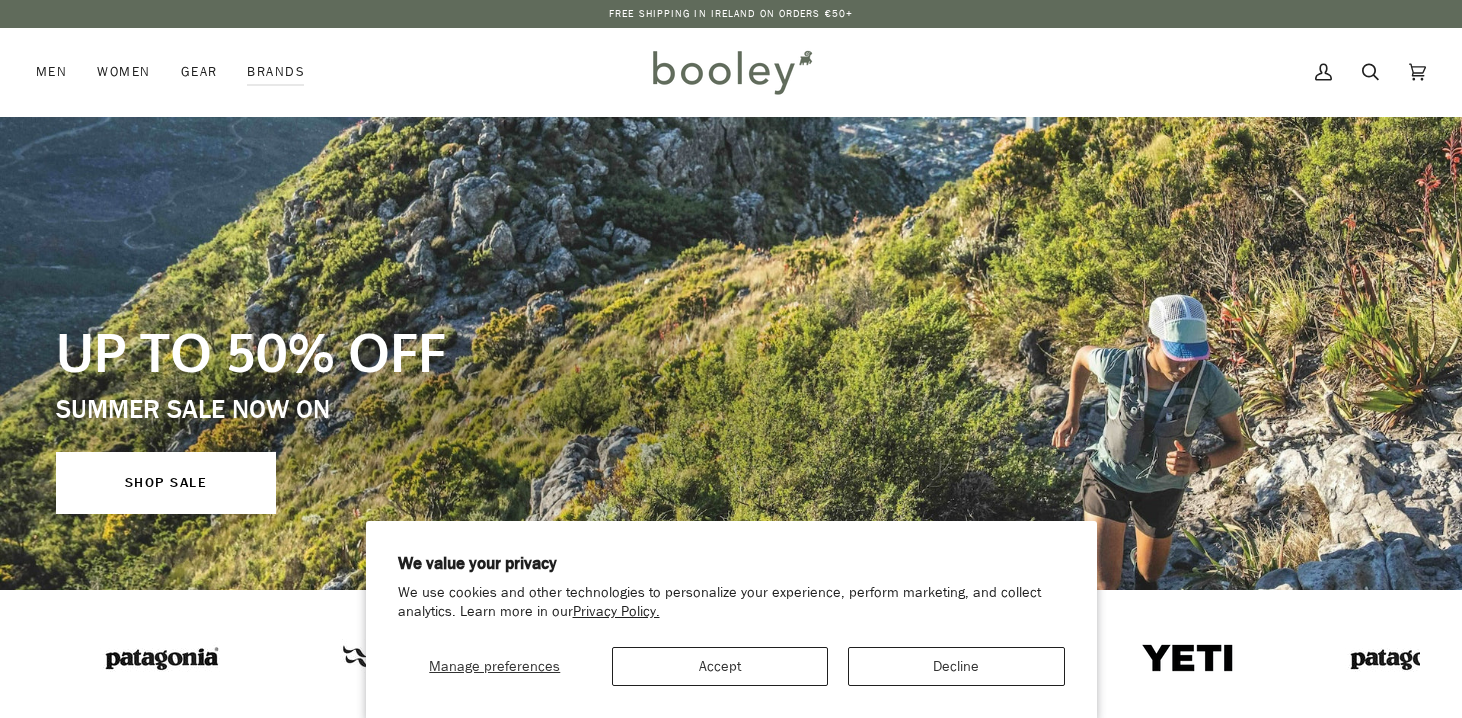 scroll, scrollTop: 0, scrollLeft: 0, axis: both 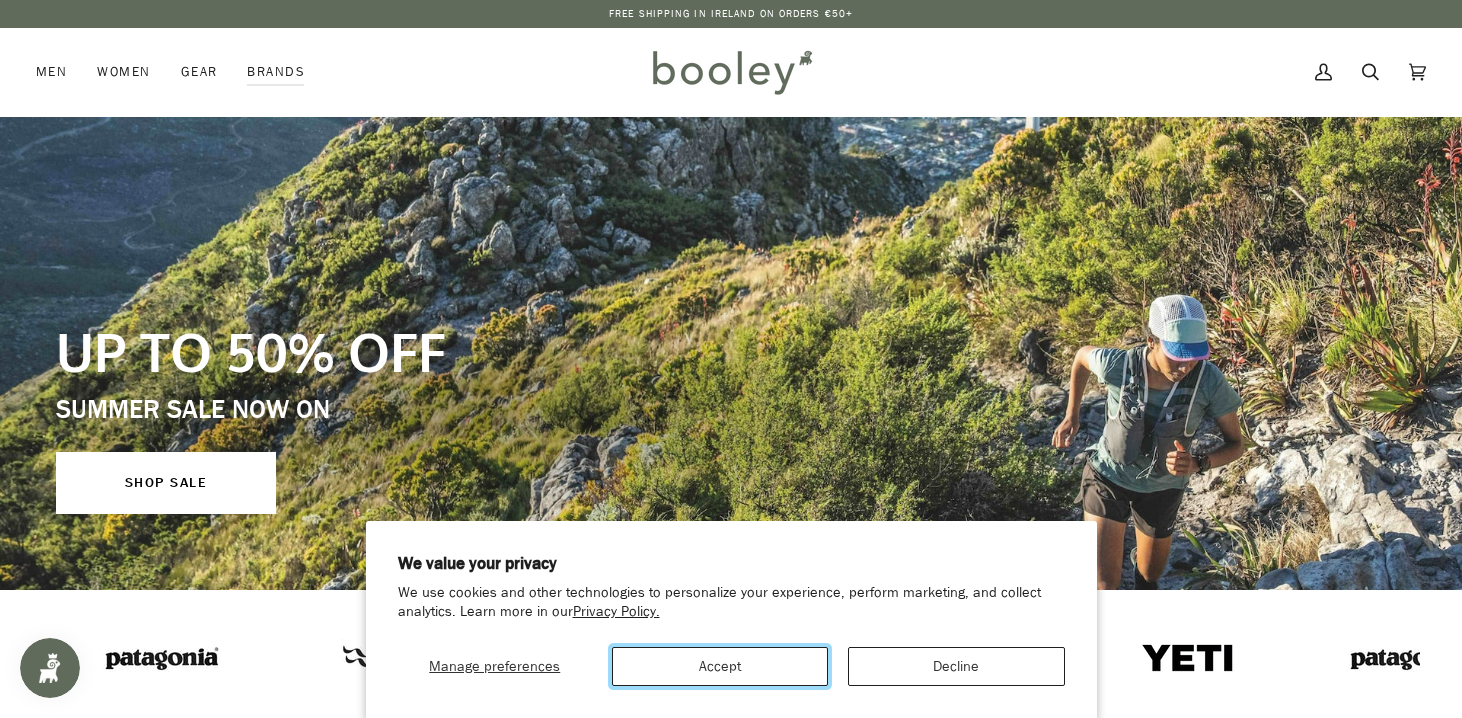 click on "Accept" at bounding box center [720, 666] 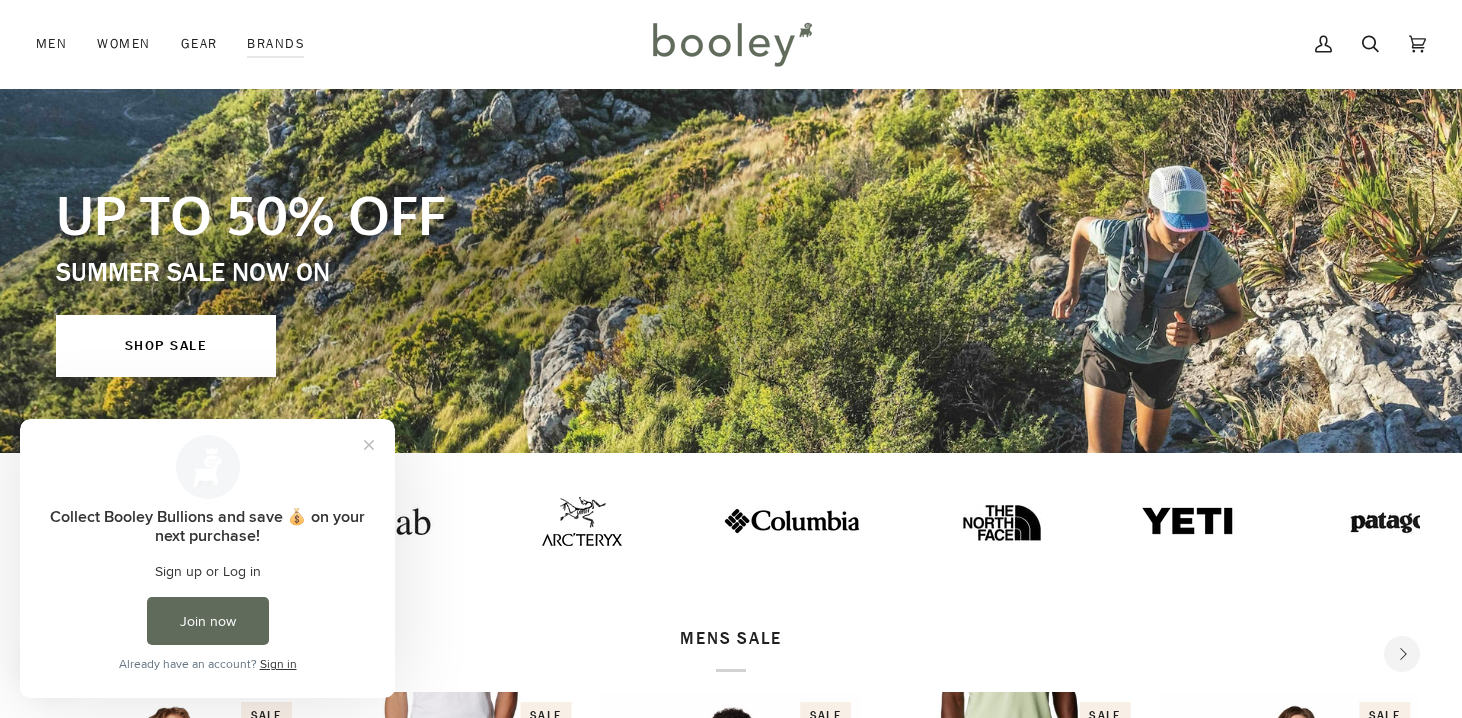 scroll, scrollTop: 96, scrollLeft: 0, axis: vertical 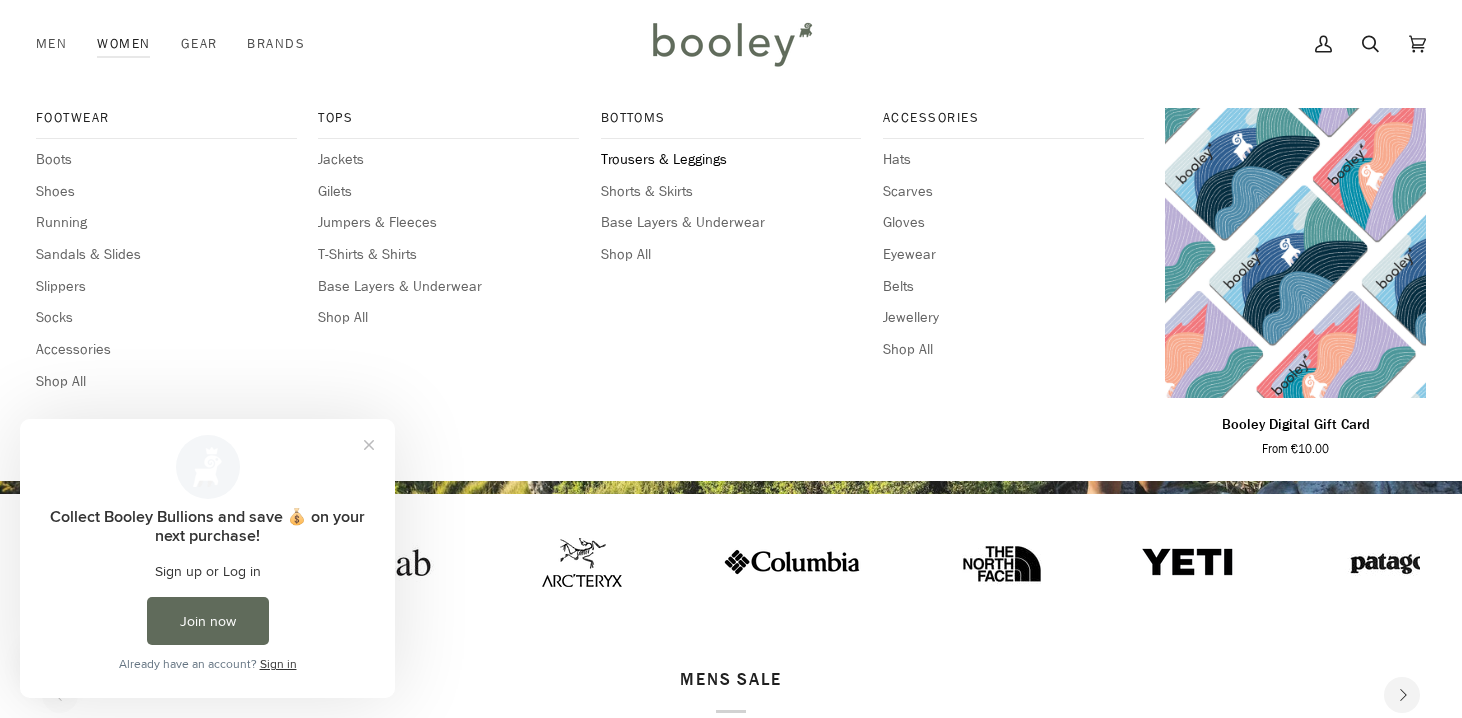 click on "Trousers & Leggings" at bounding box center (731, 160) 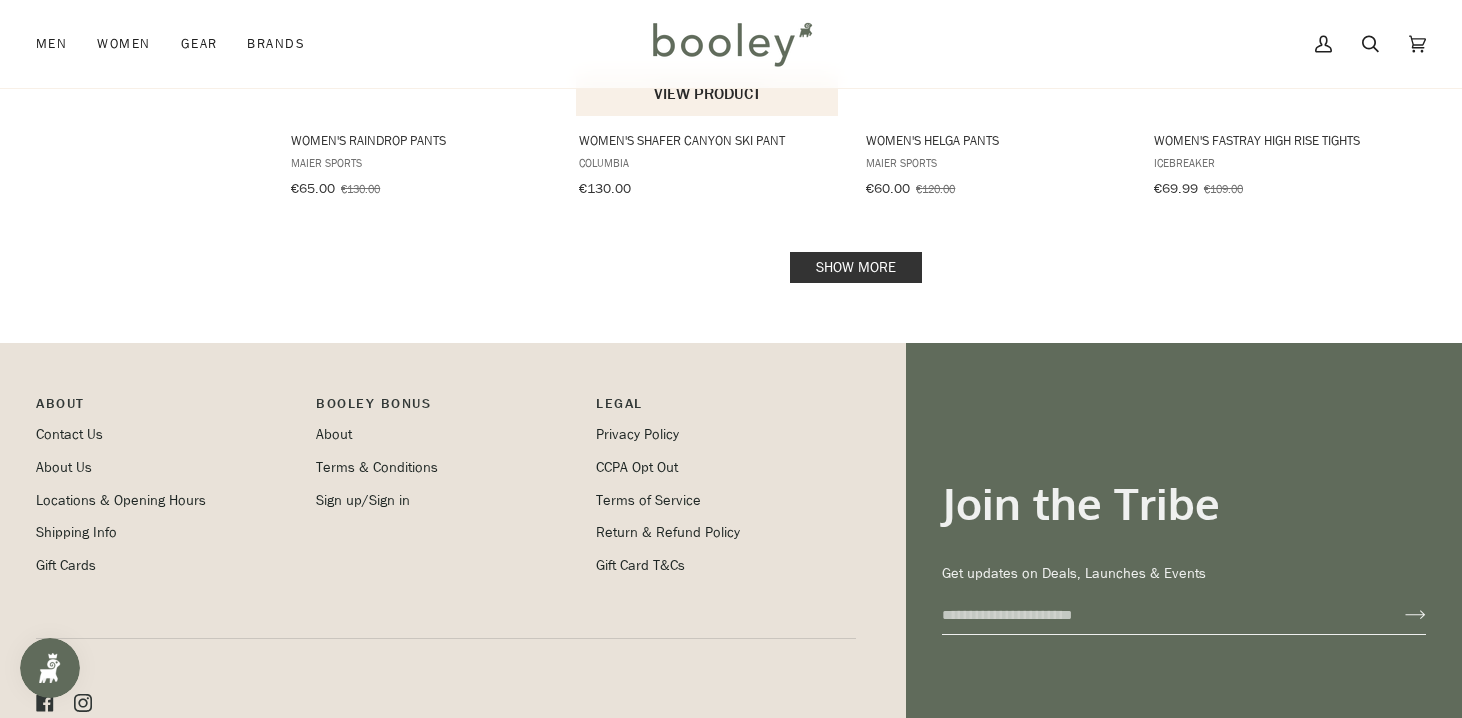 scroll, scrollTop: 2237, scrollLeft: 0, axis: vertical 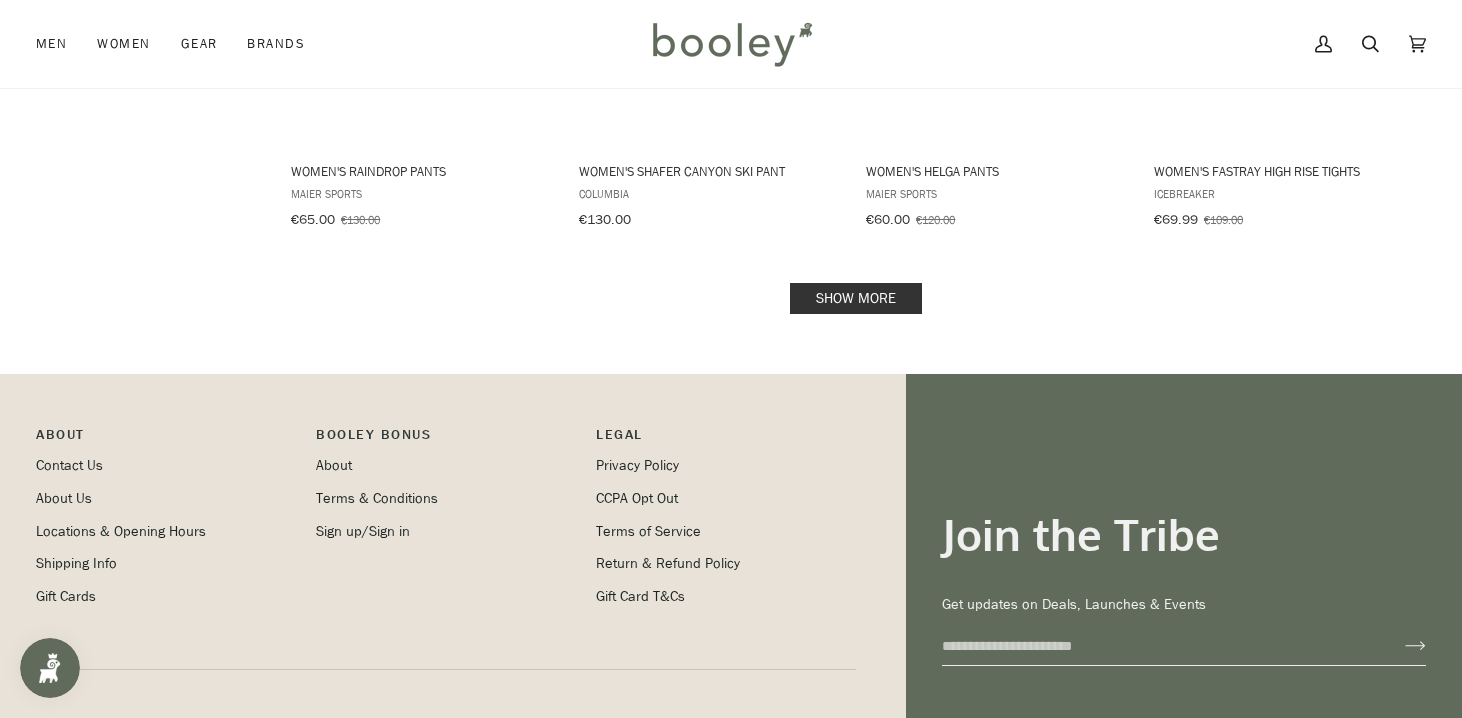click on "Show more" at bounding box center [856, 298] 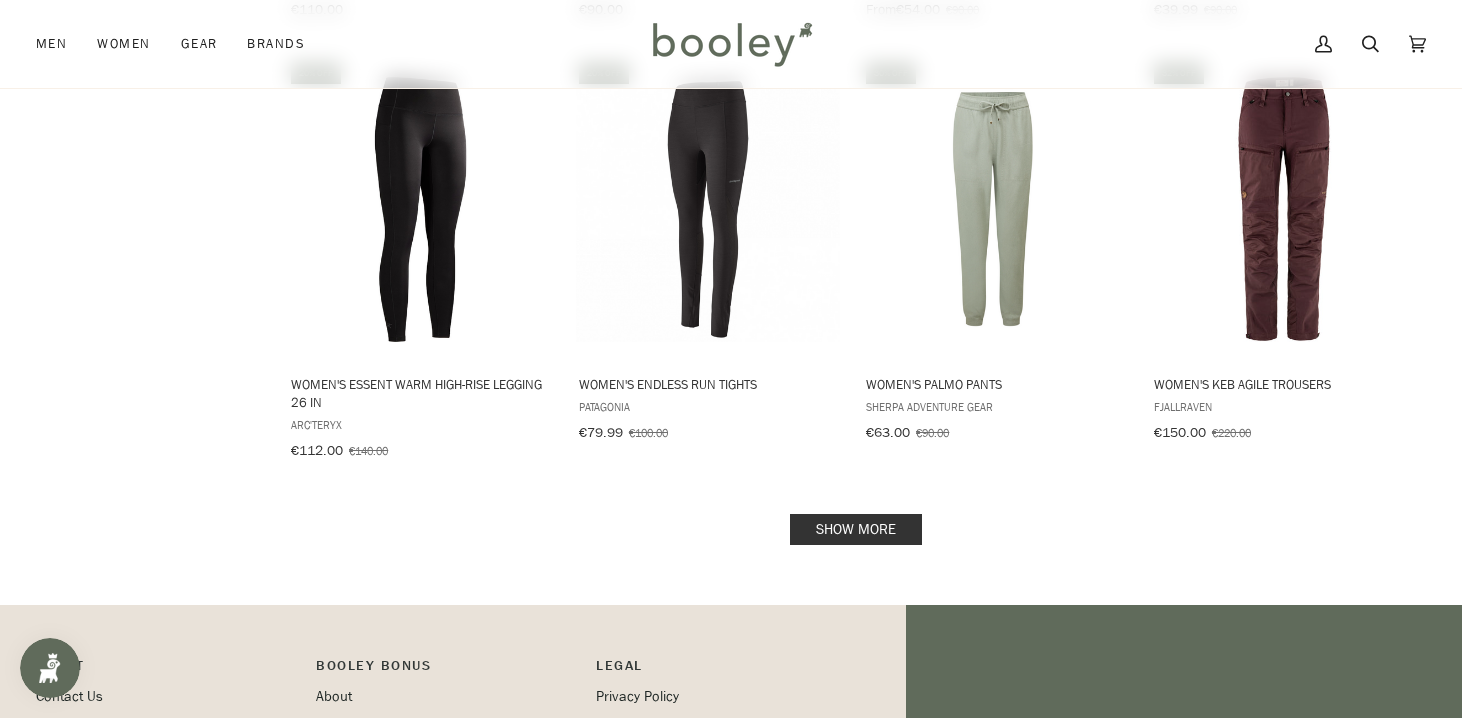 scroll, scrollTop: 4199, scrollLeft: 0, axis: vertical 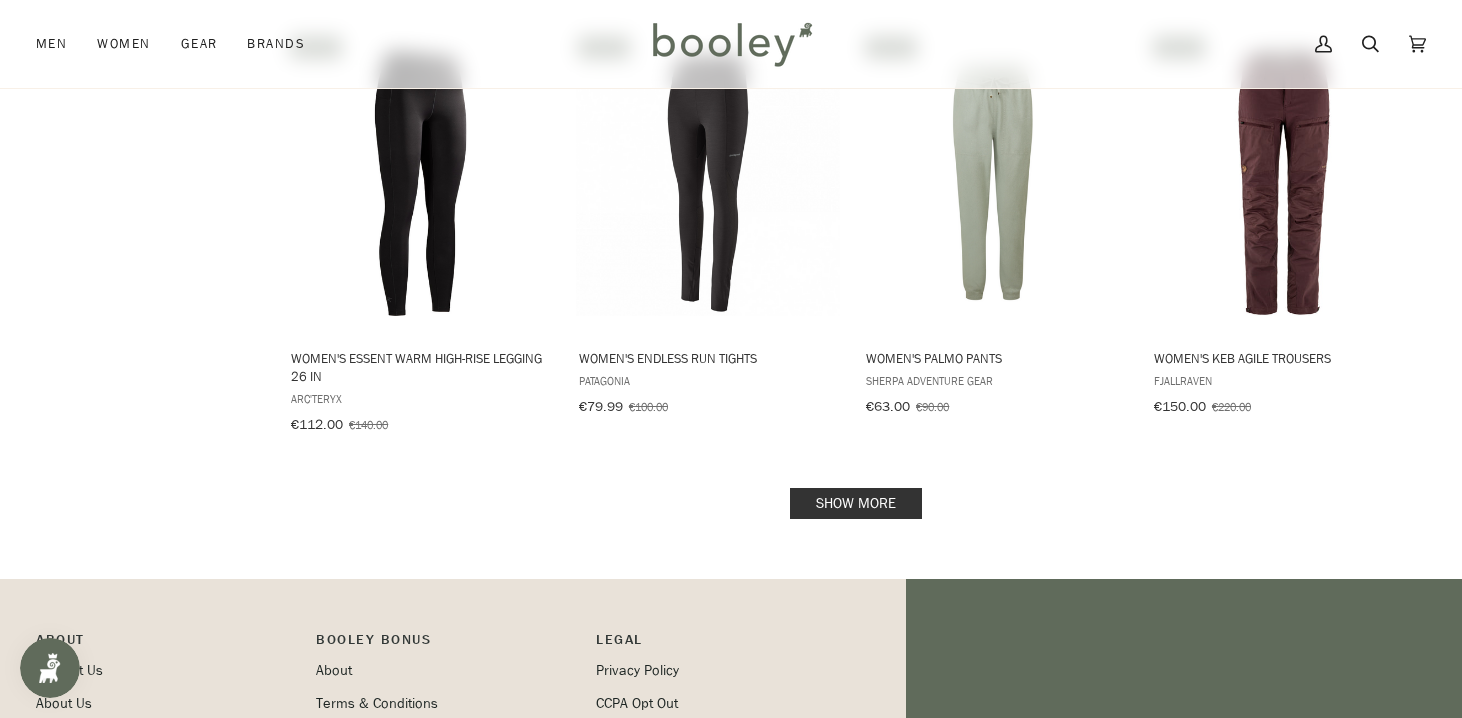 click on "Show more" at bounding box center (856, 503) 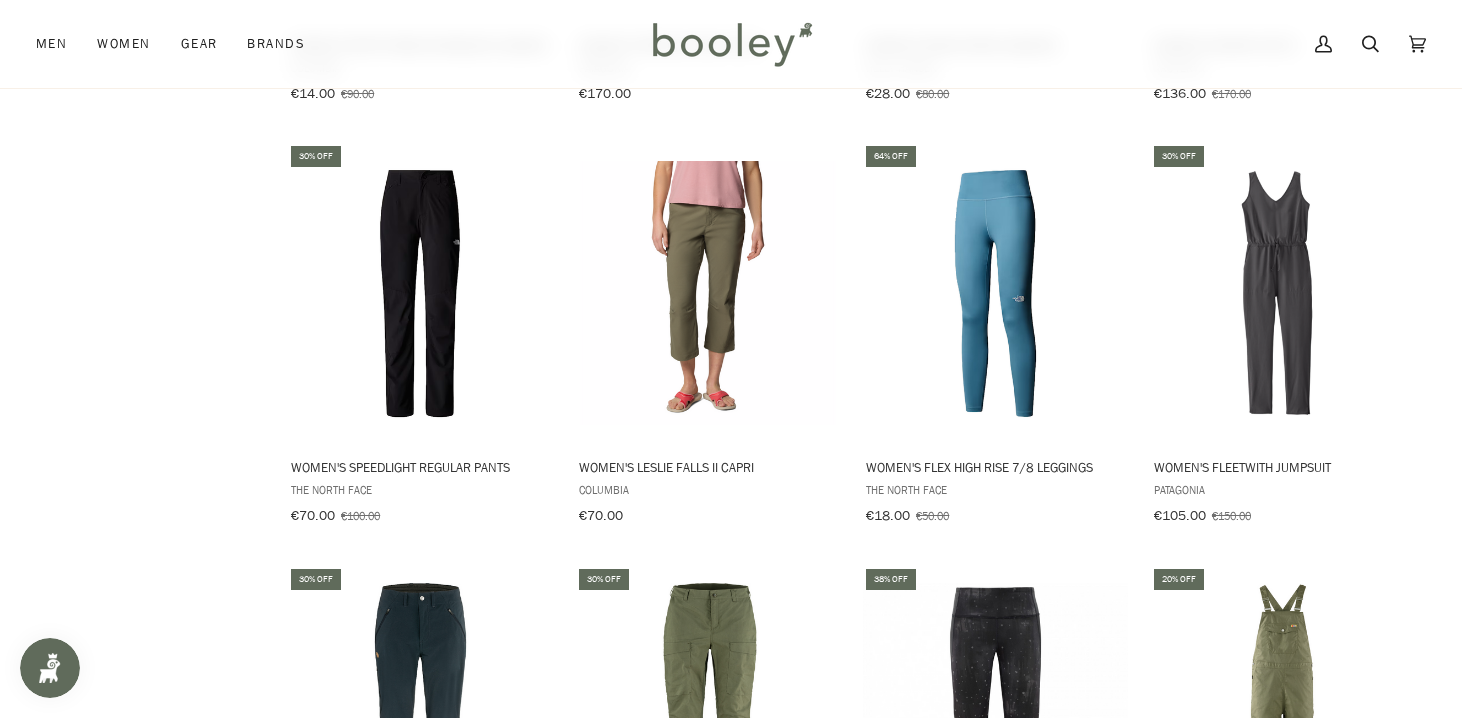 scroll, scrollTop: 5366, scrollLeft: 0, axis: vertical 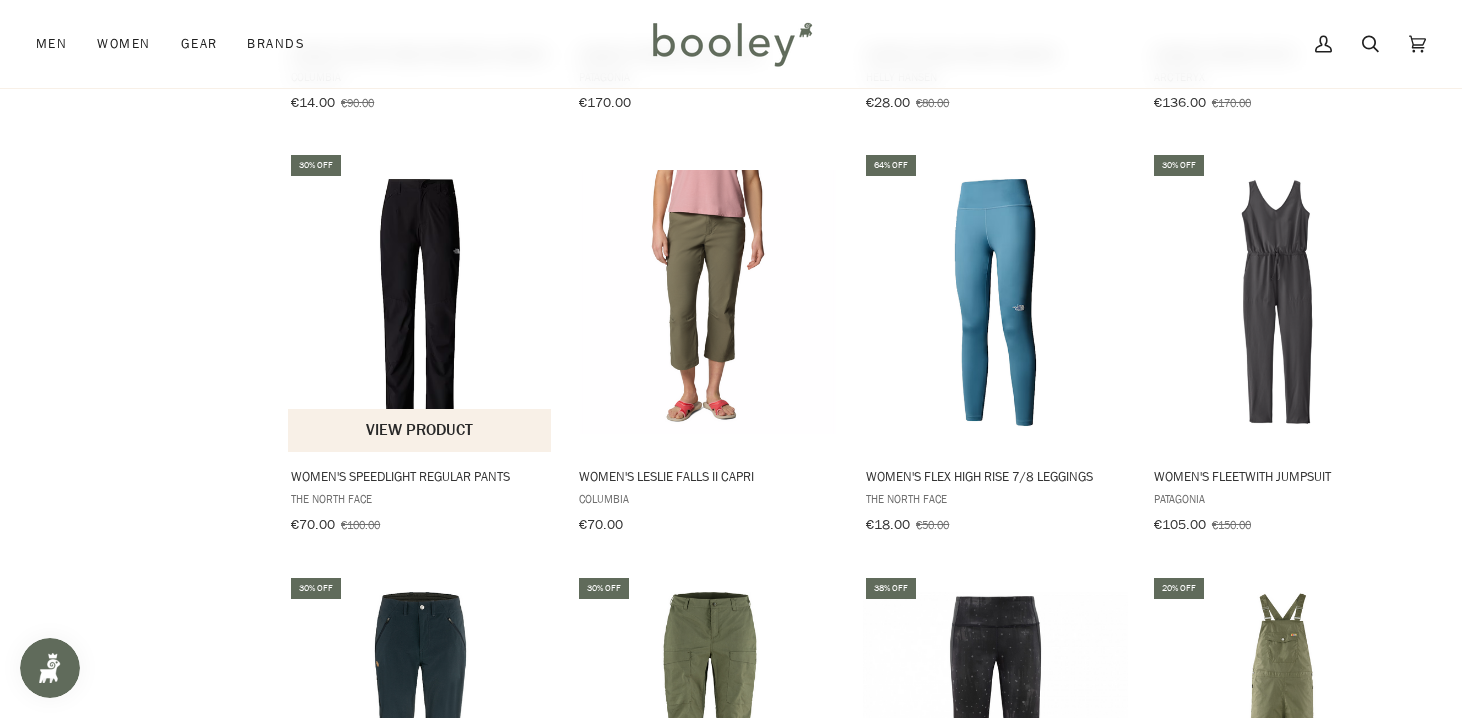 click at bounding box center (420, 302) 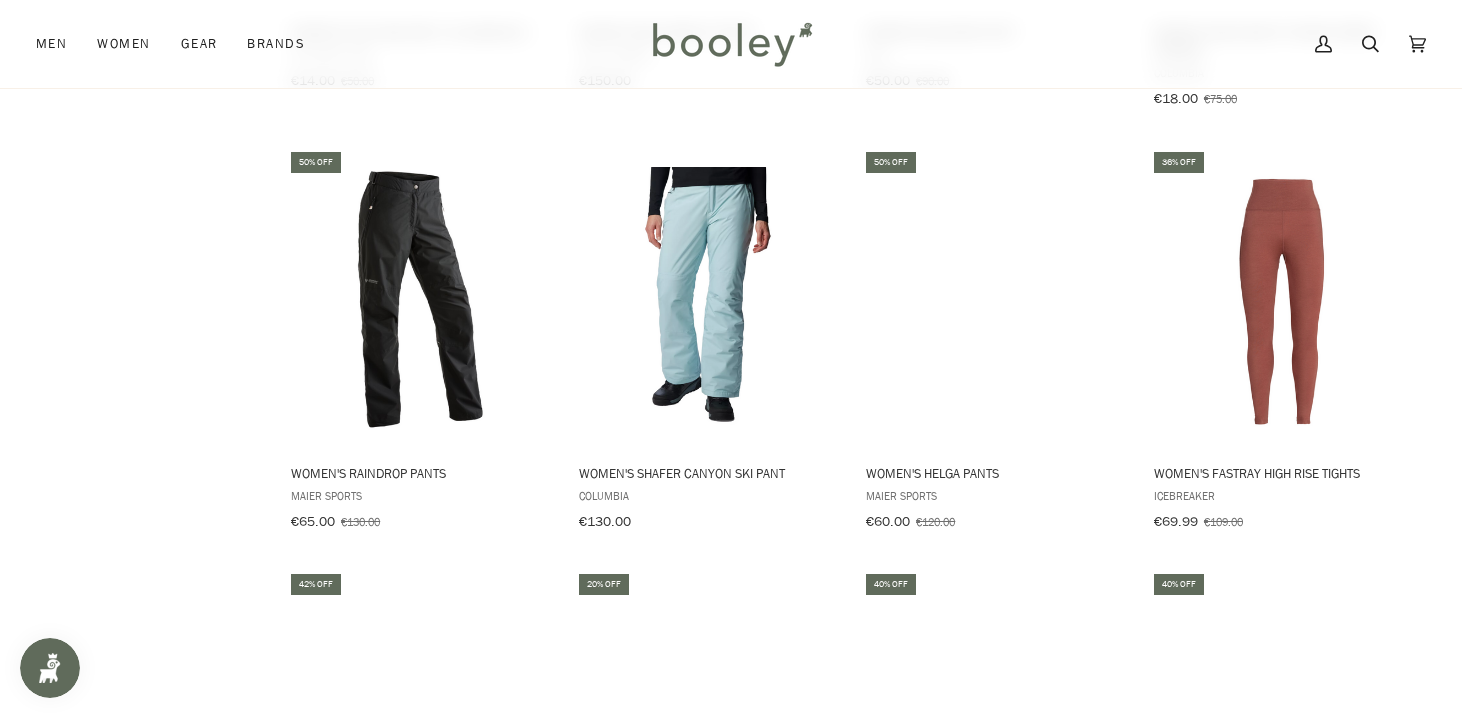scroll, scrollTop: 1927, scrollLeft: 0, axis: vertical 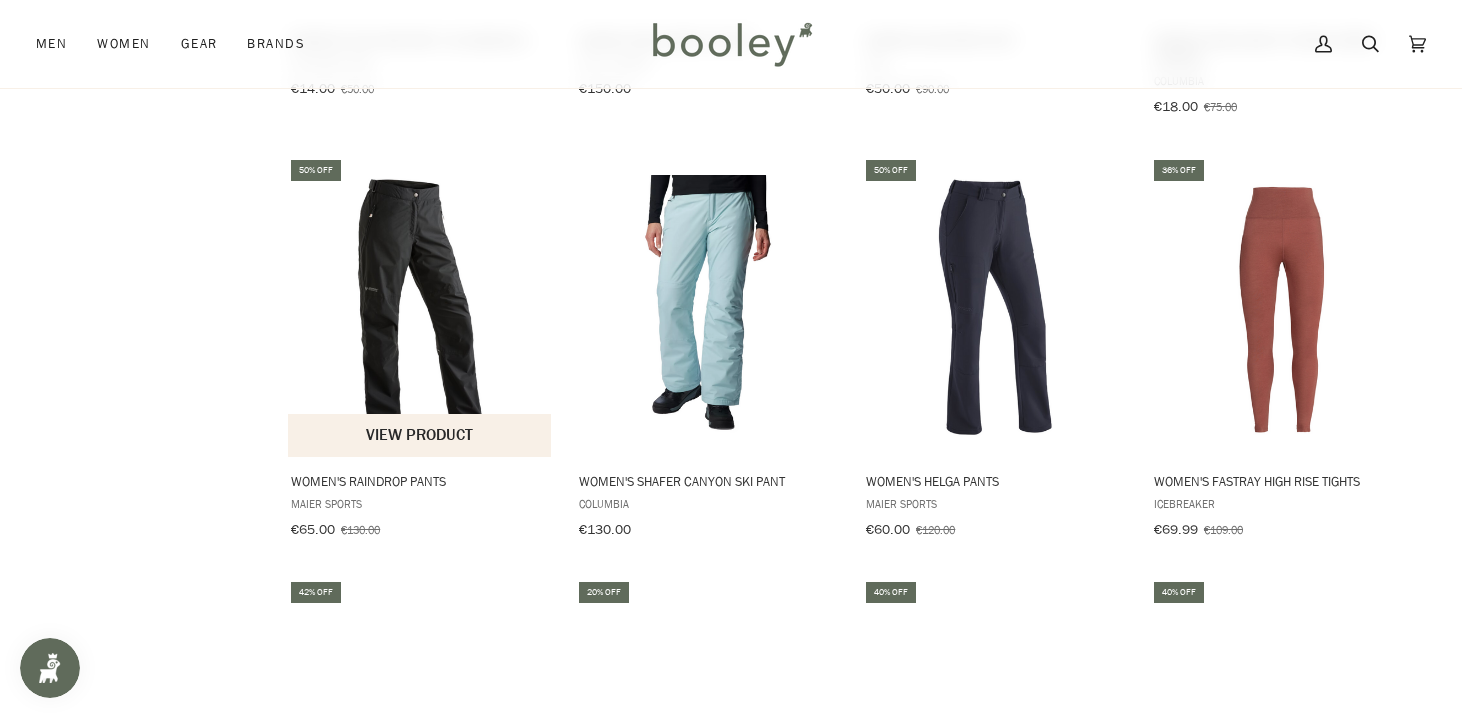 click at bounding box center (420, 307) 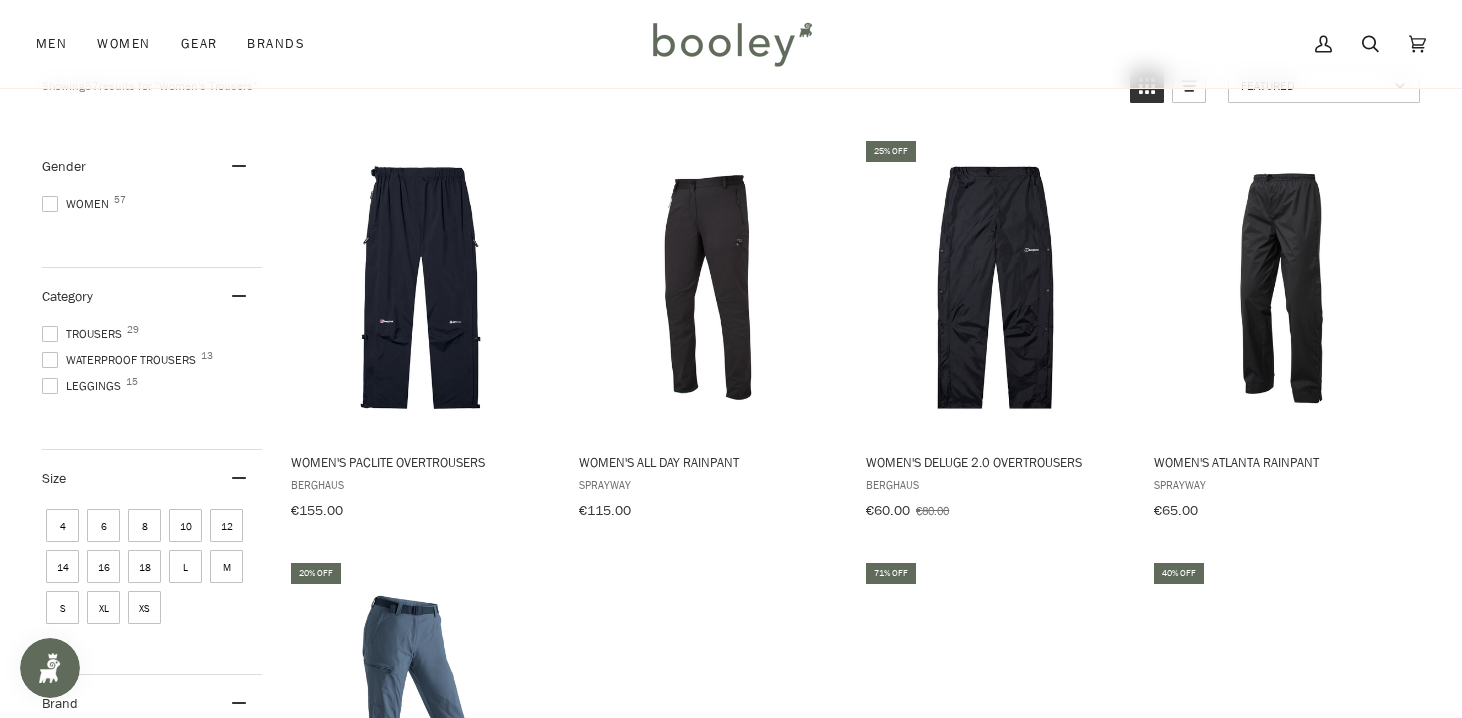 scroll, scrollTop: 196, scrollLeft: 0, axis: vertical 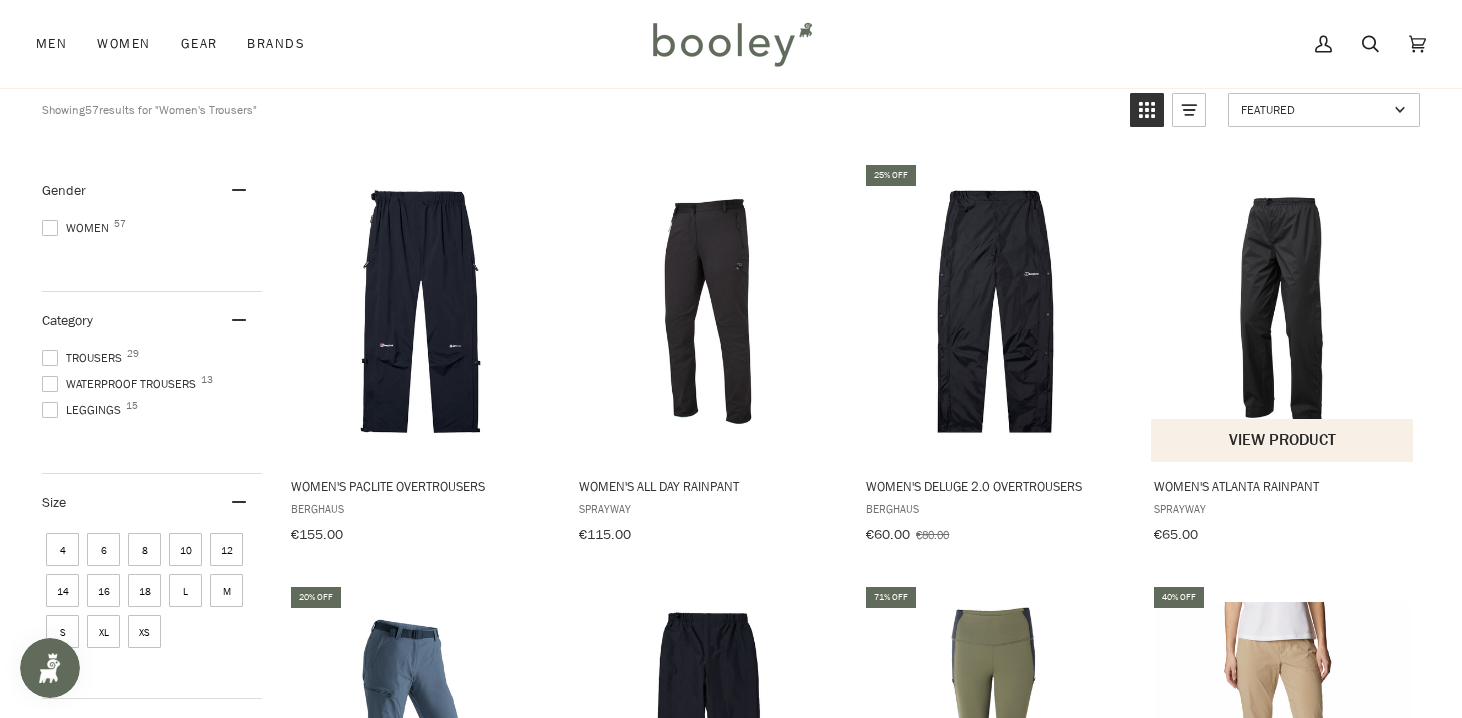 click at bounding box center (1283, 311) 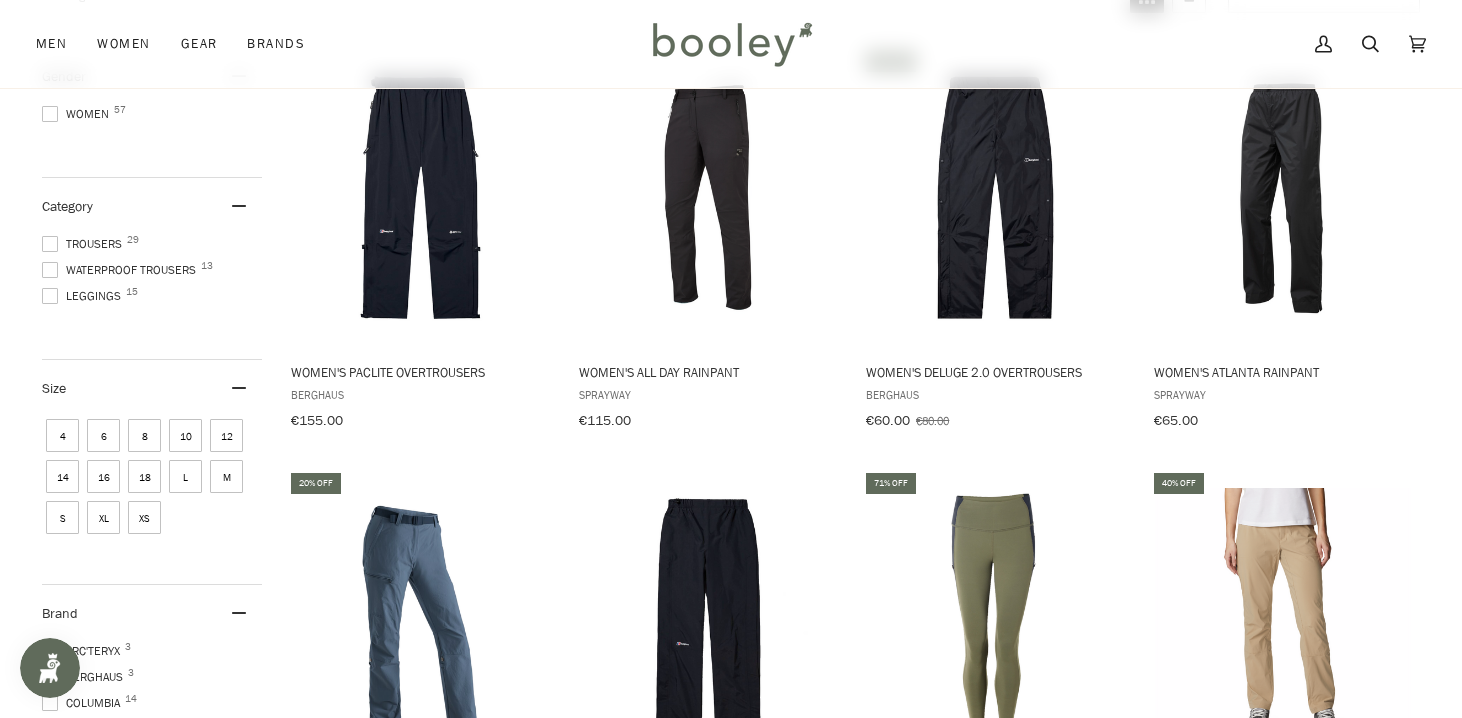 scroll, scrollTop: 187, scrollLeft: 0, axis: vertical 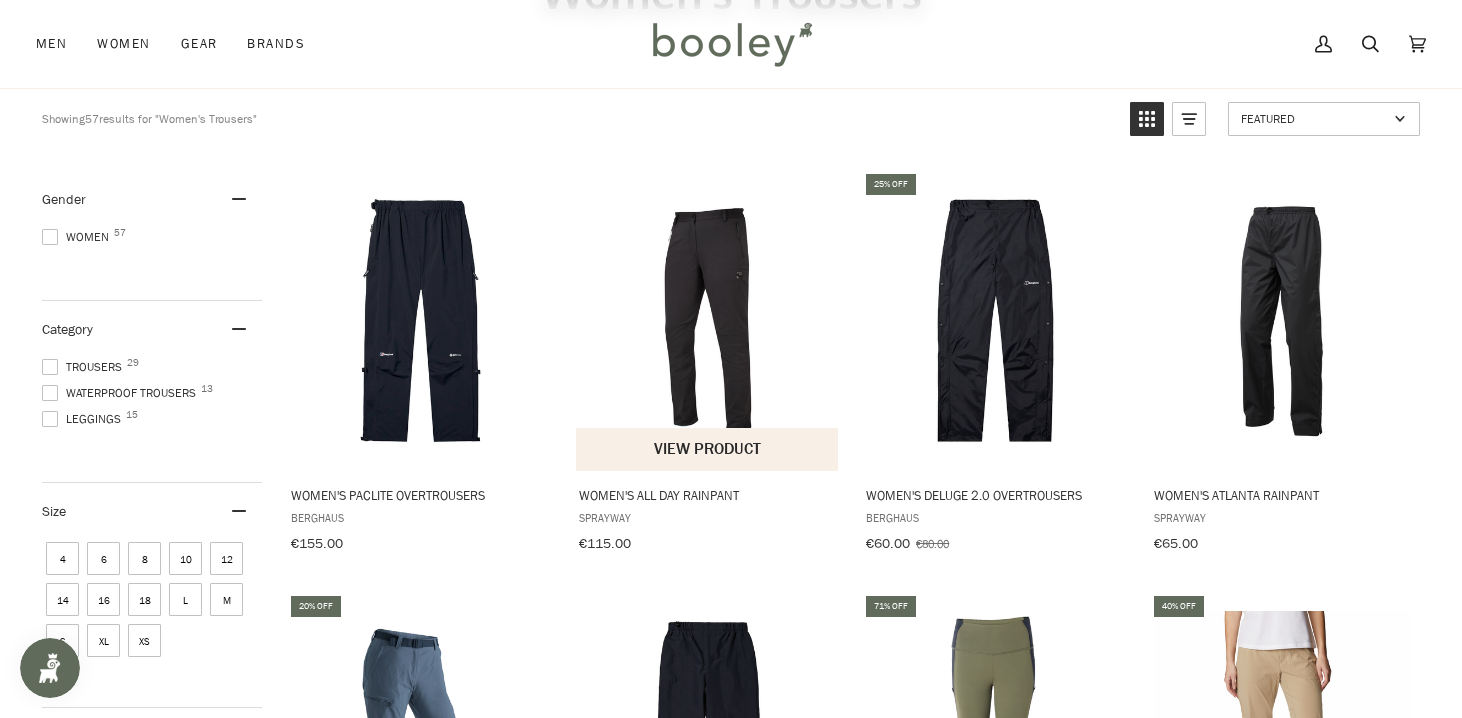 click at bounding box center [708, 320] 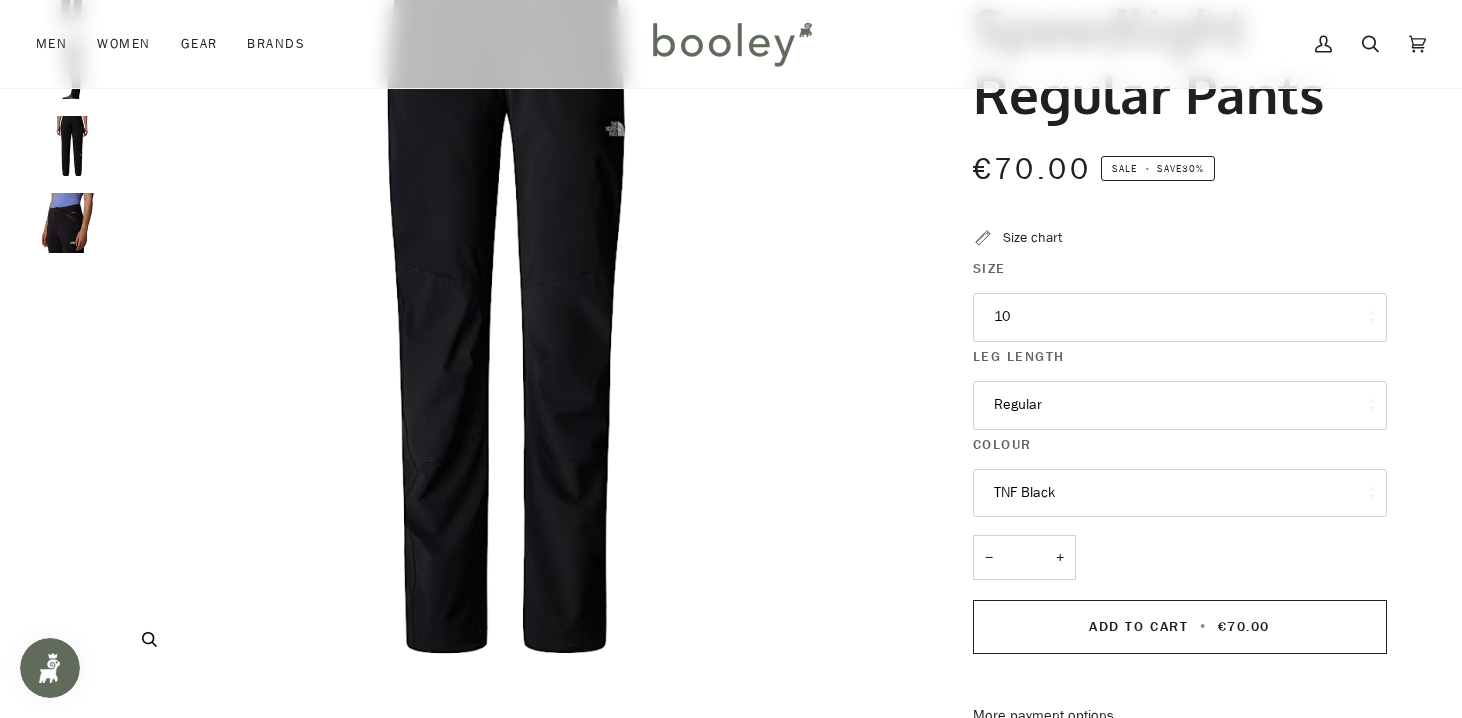 scroll, scrollTop: 296, scrollLeft: 0, axis: vertical 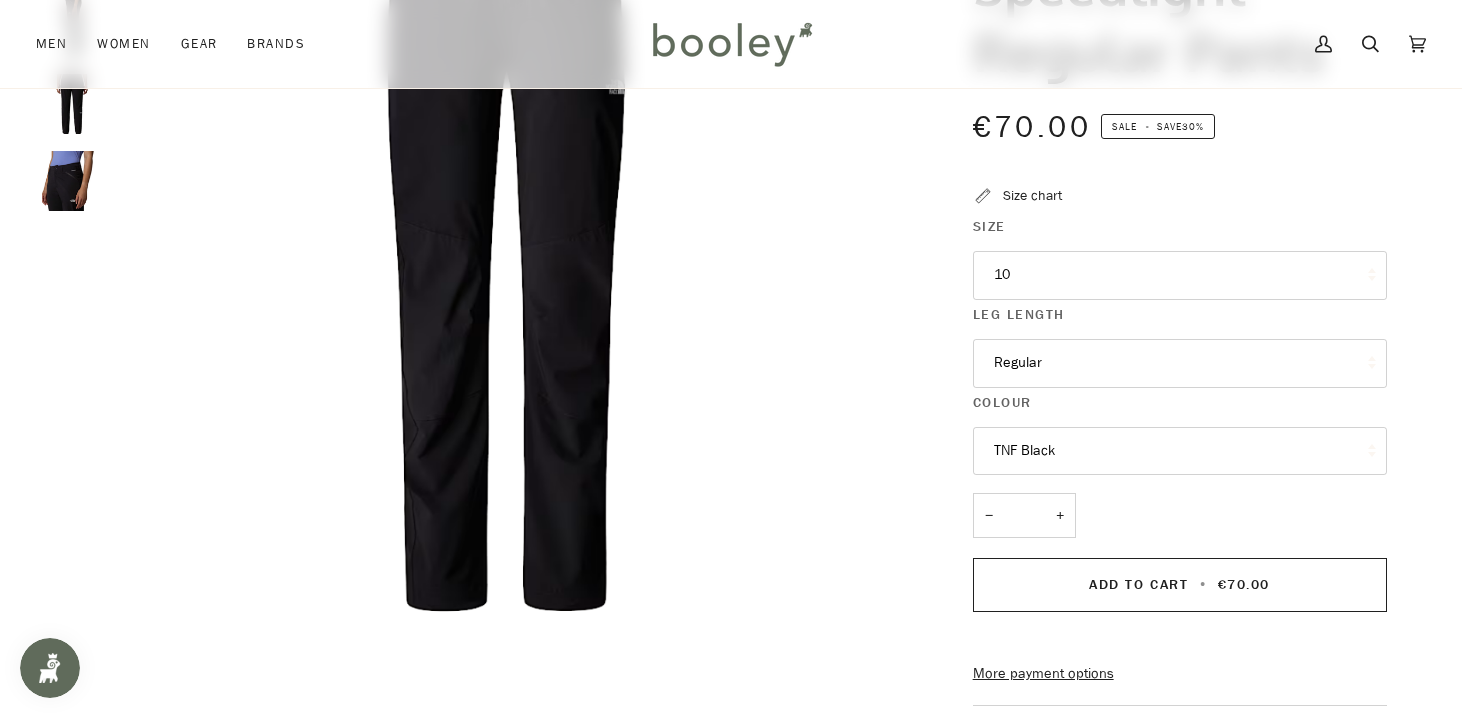 click on "Regular" at bounding box center [1180, 363] 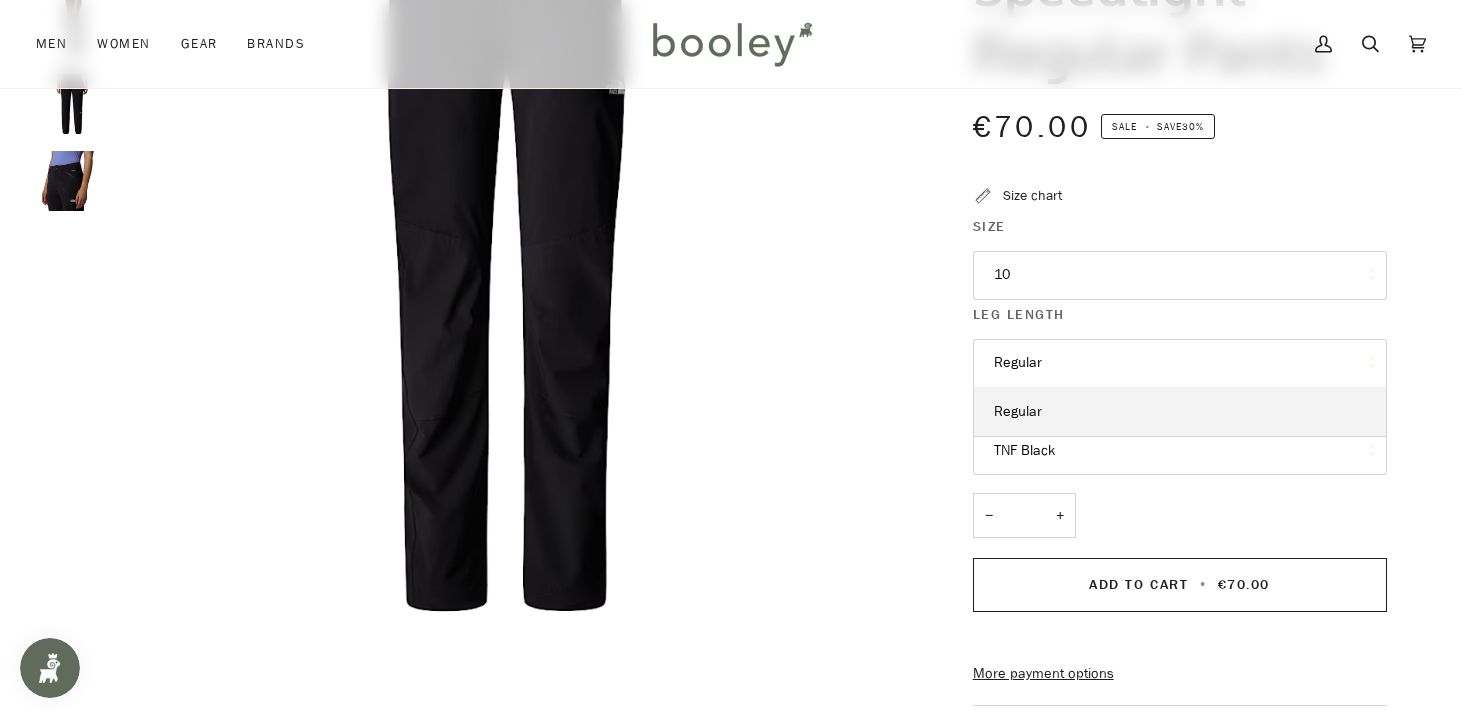 click on "Regular" at bounding box center (1180, 363) 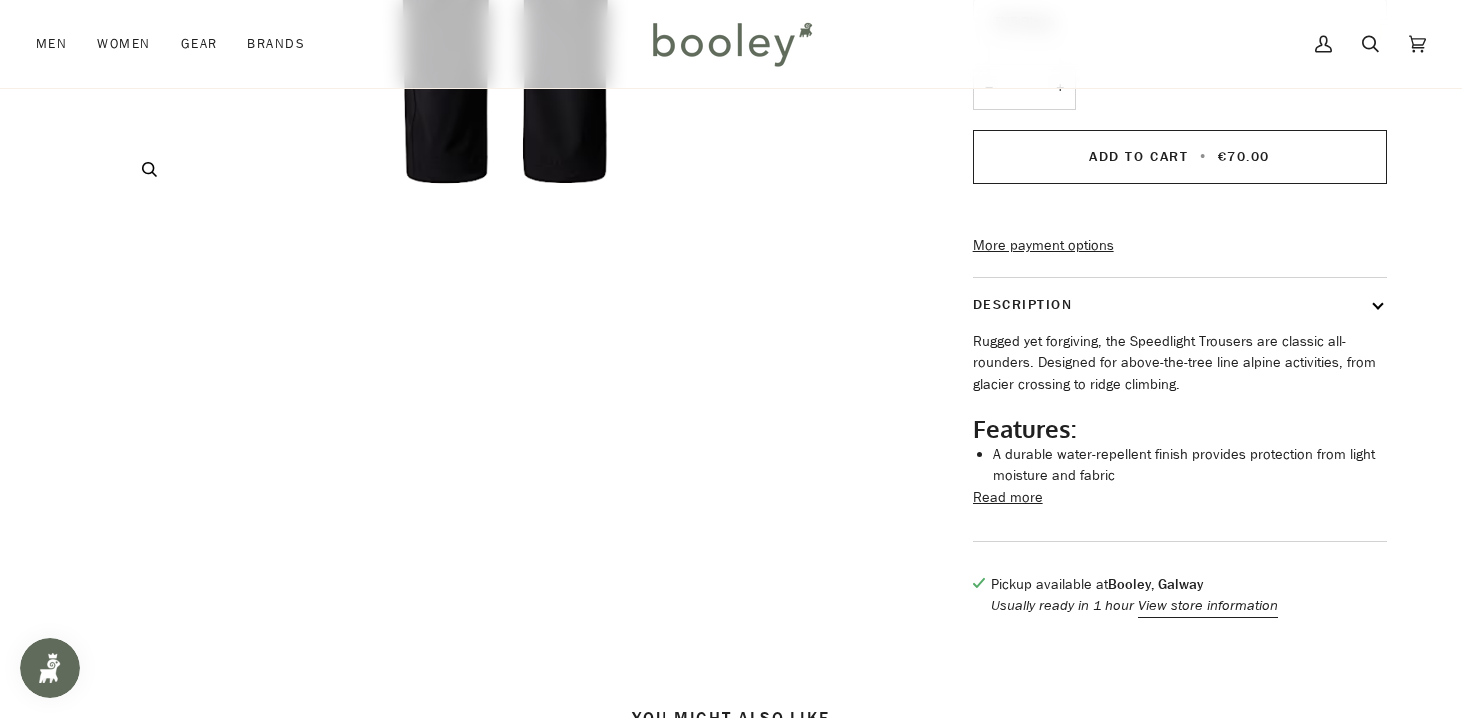 scroll, scrollTop: 748, scrollLeft: 0, axis: vertical 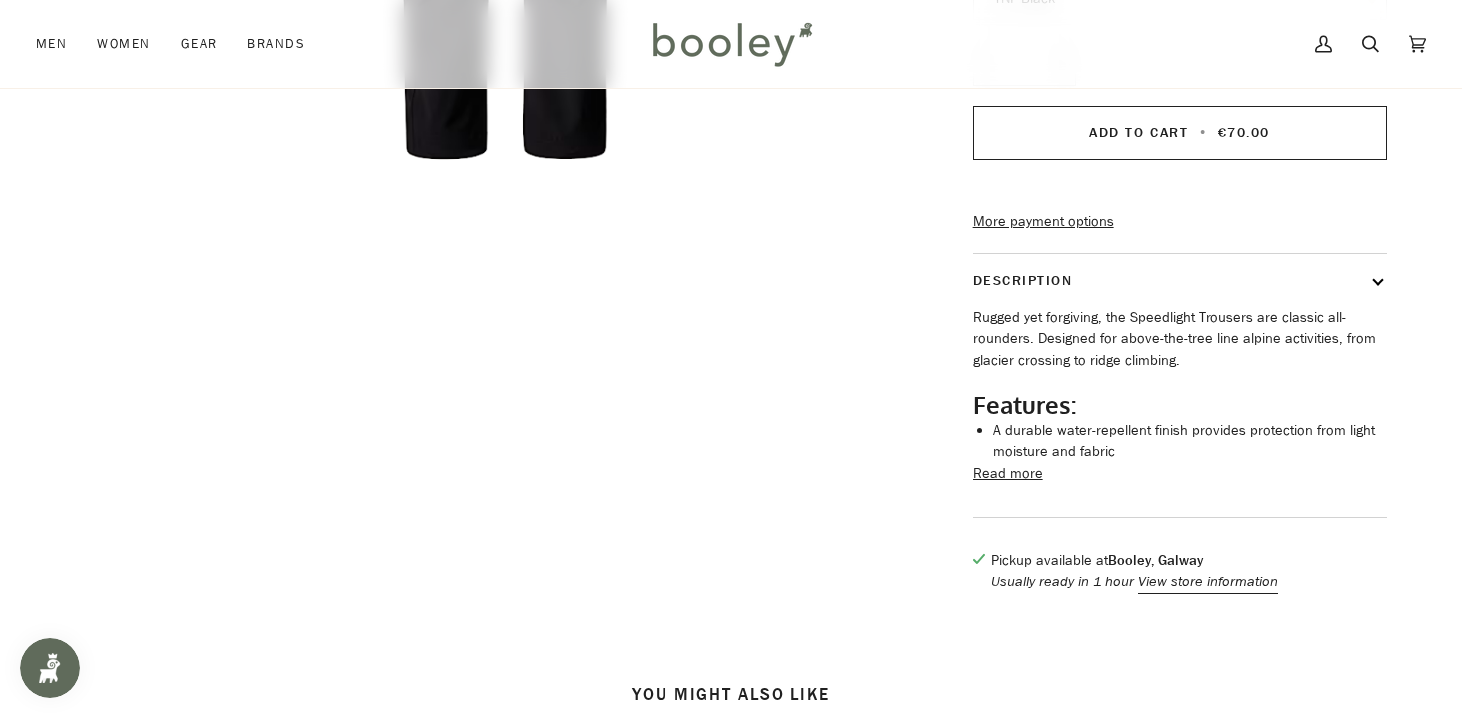 click on "Read more" at bounding box center (1008, 474) 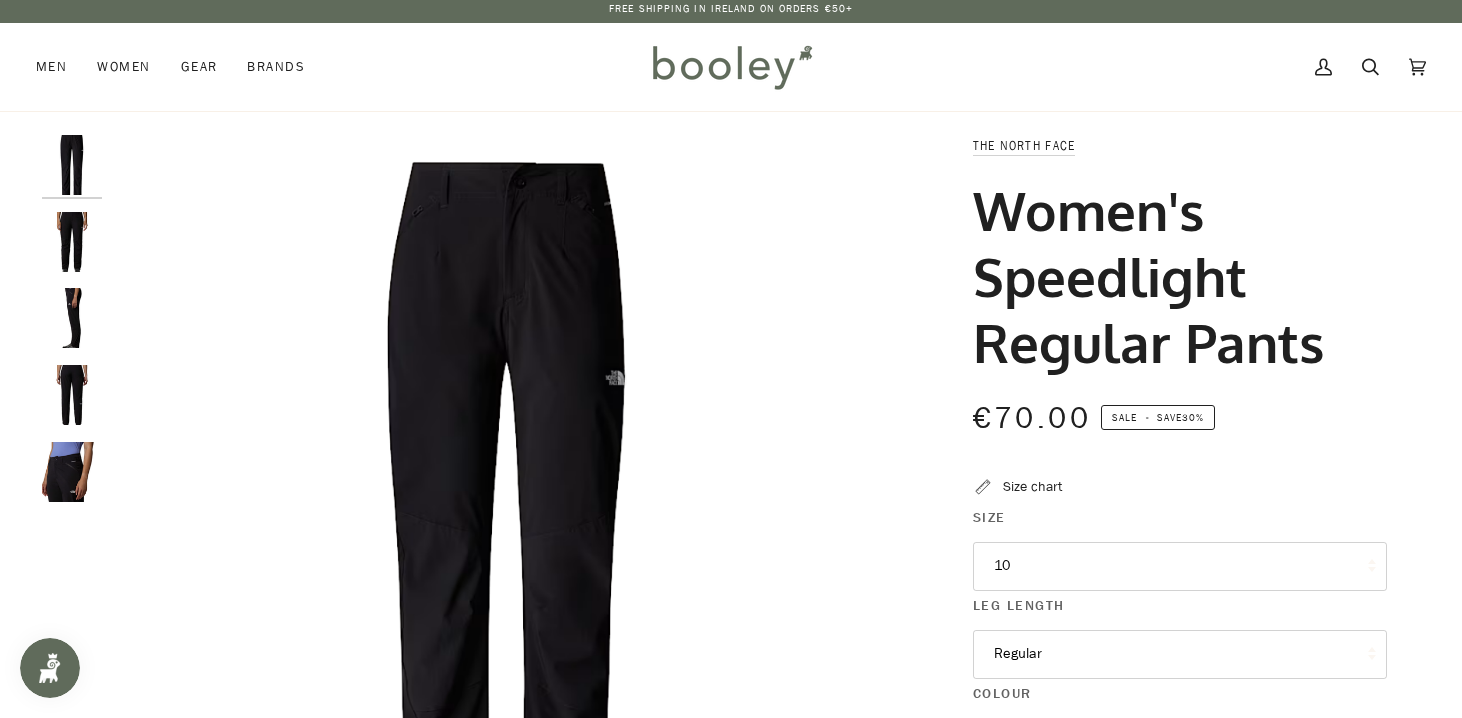 scroll, scrollTop: 0, scrollLeft: 0, axis: both 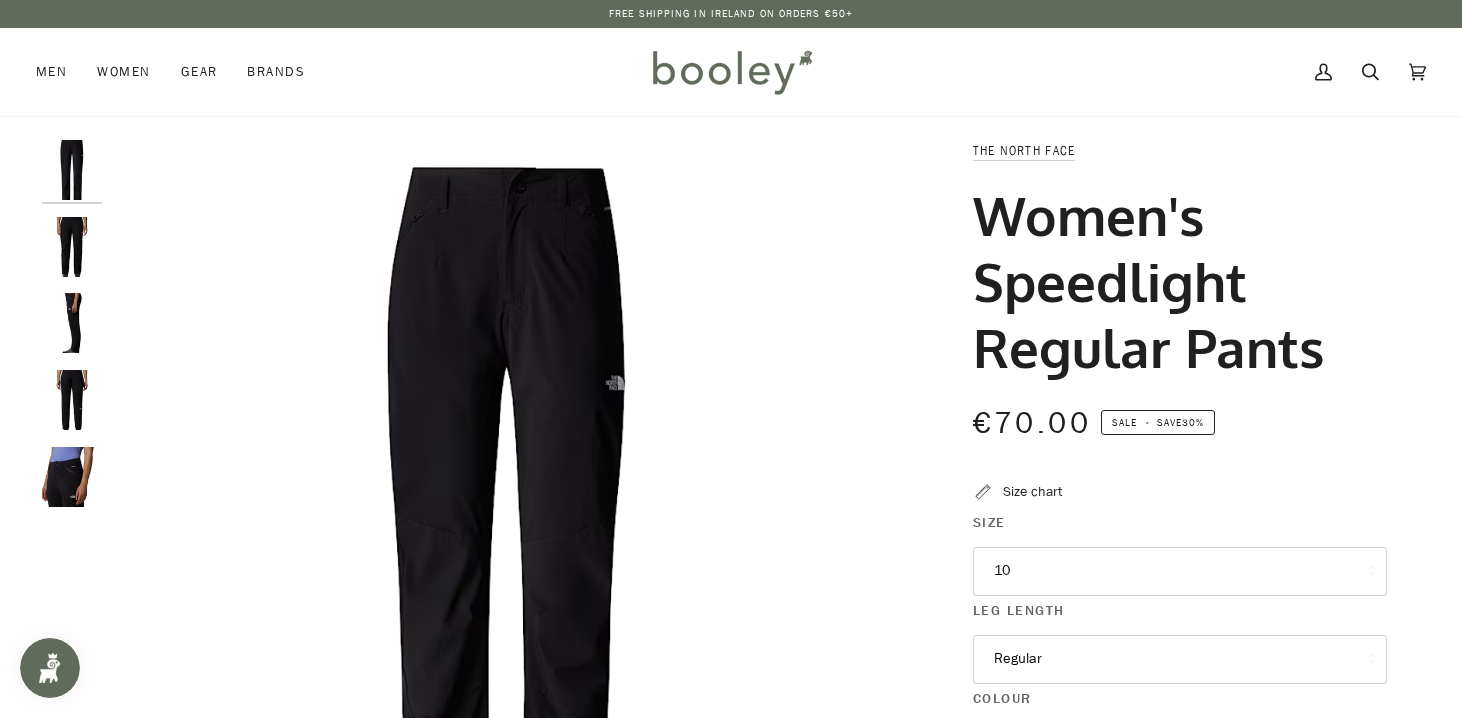 click at bounding box center [72, 323] 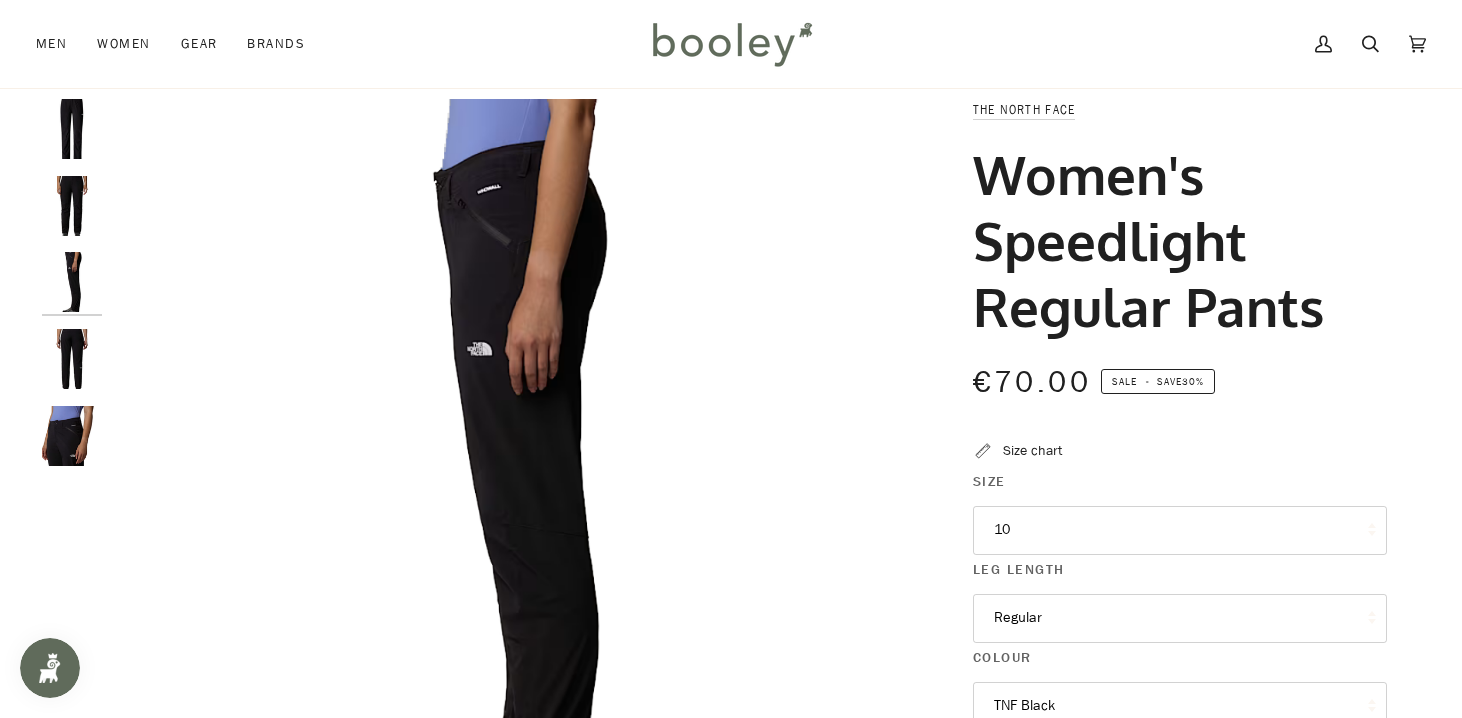 scroll, scrollTop: 0, scrollLeft: 0, axis: both 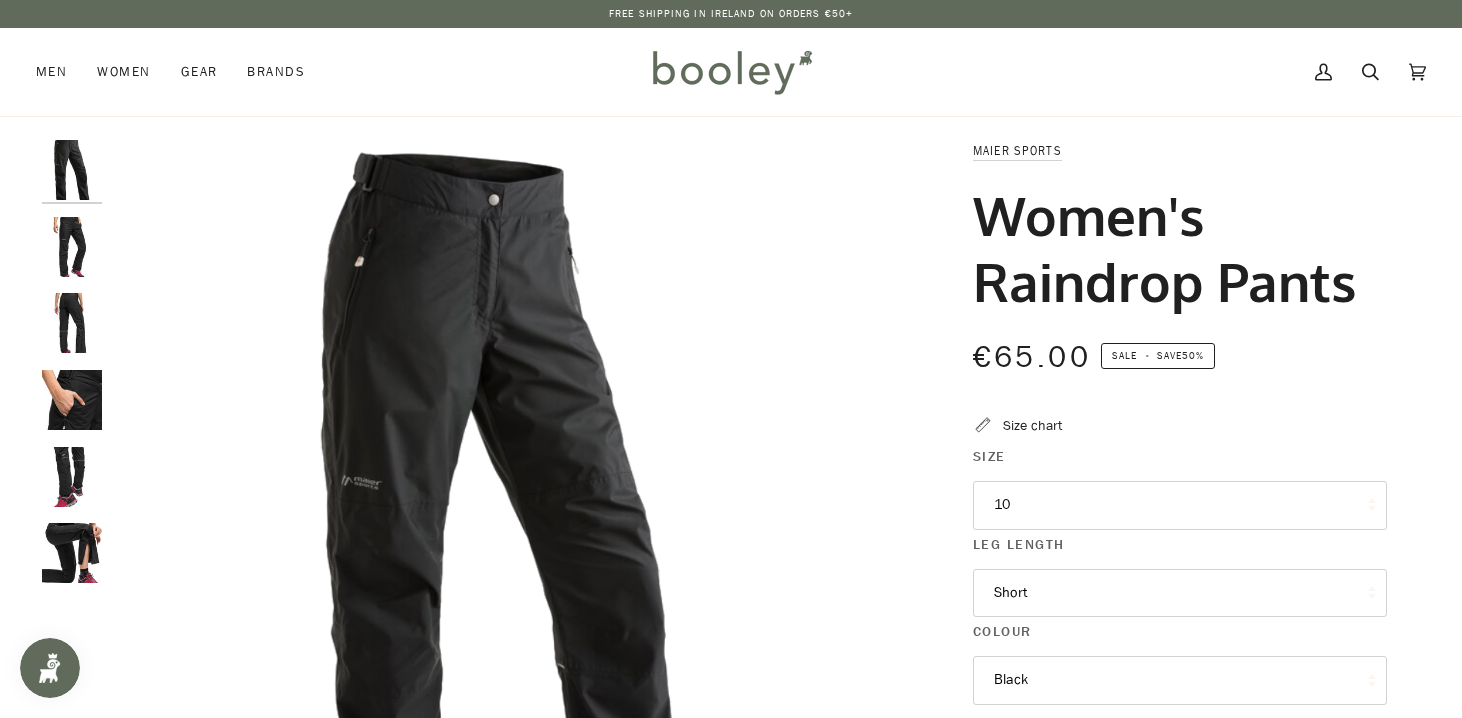 click at bounding box center [72, 477] 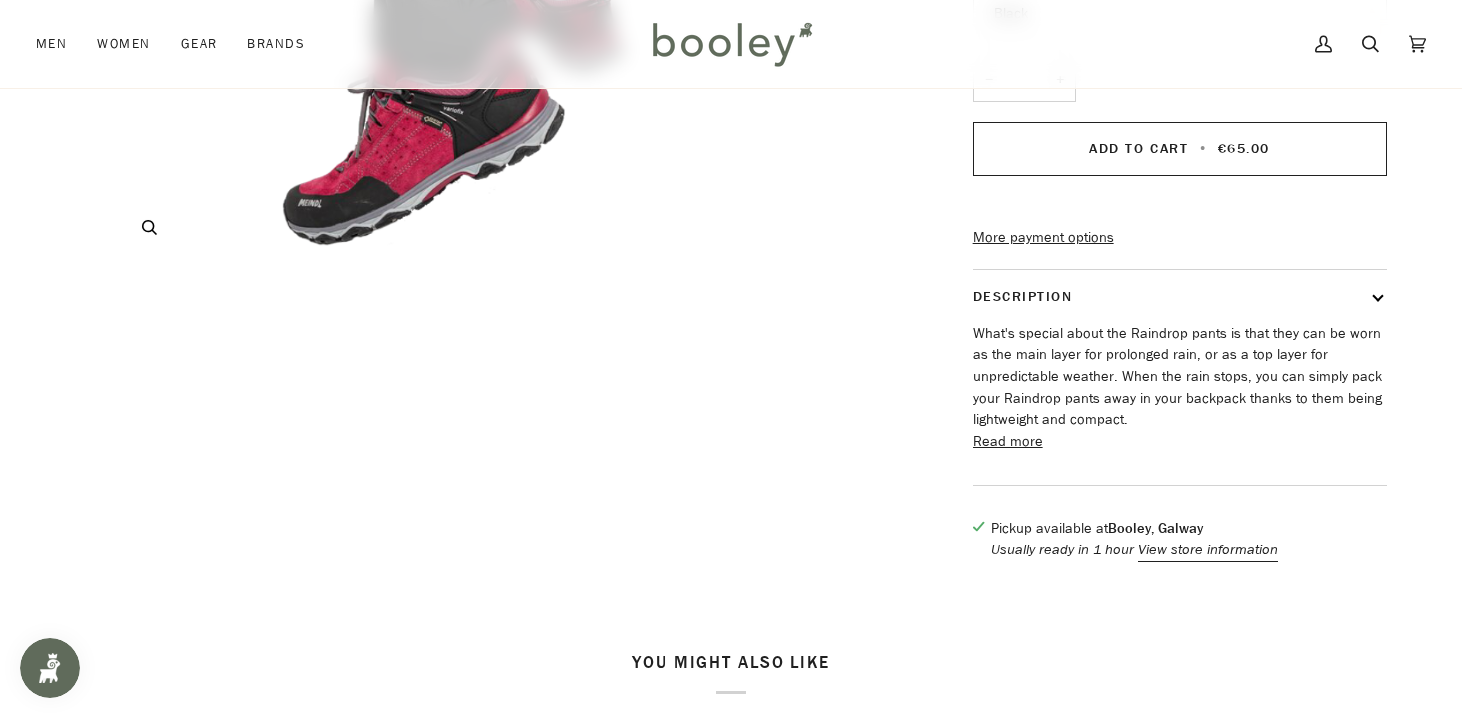scroll, scrollTop: 675, scrollLeft: 0, axis: vertical 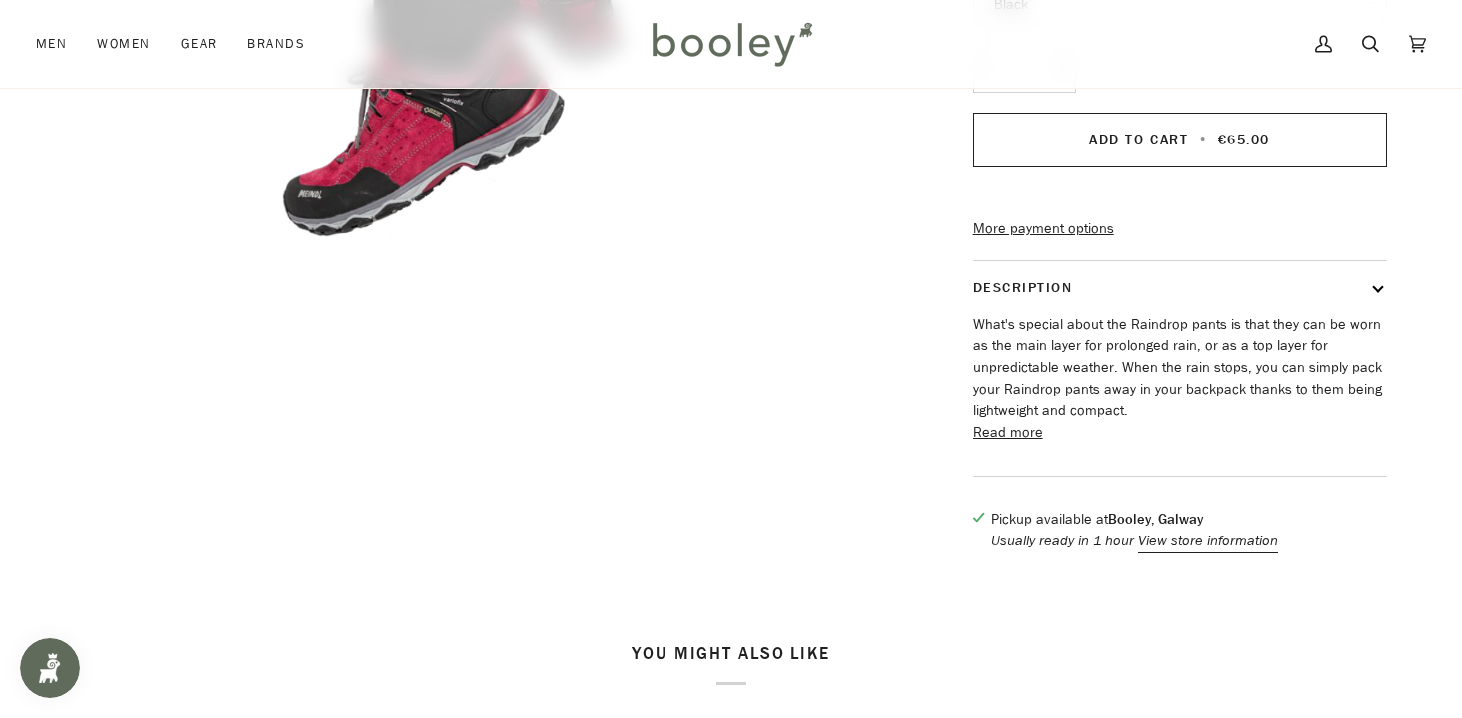 click on "Read more" at bounding box center [1008, 433] 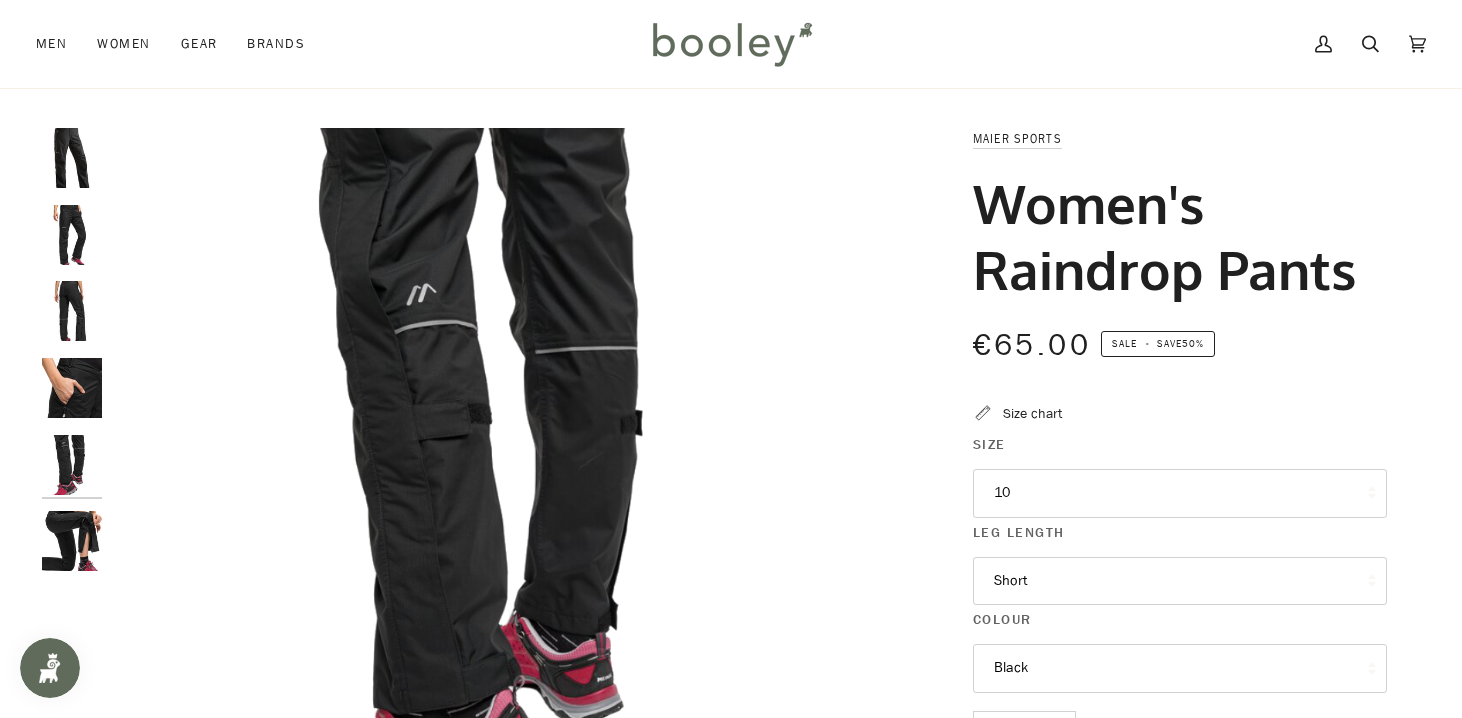 scroll, scrollTop: 0, scrollLeft: 0, axis: both 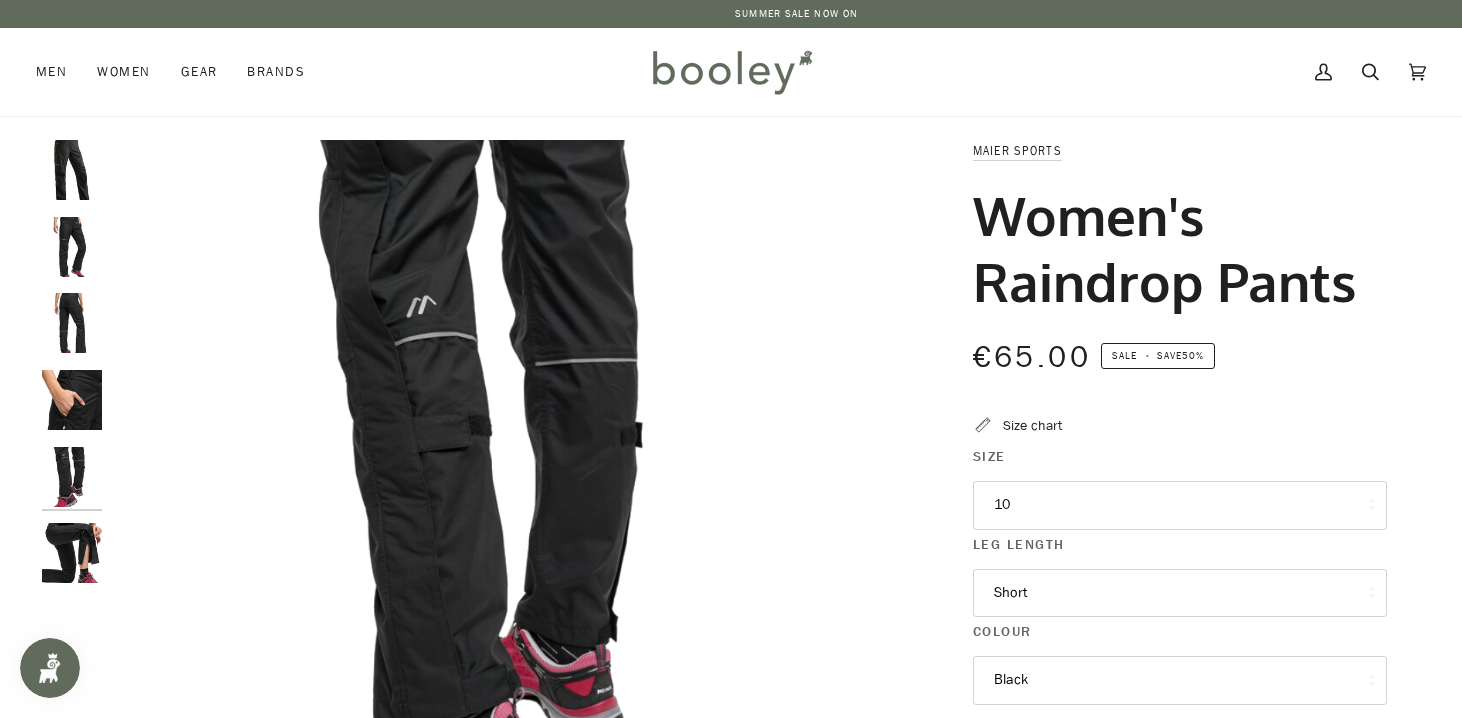 click at bounding box center (72, 323) 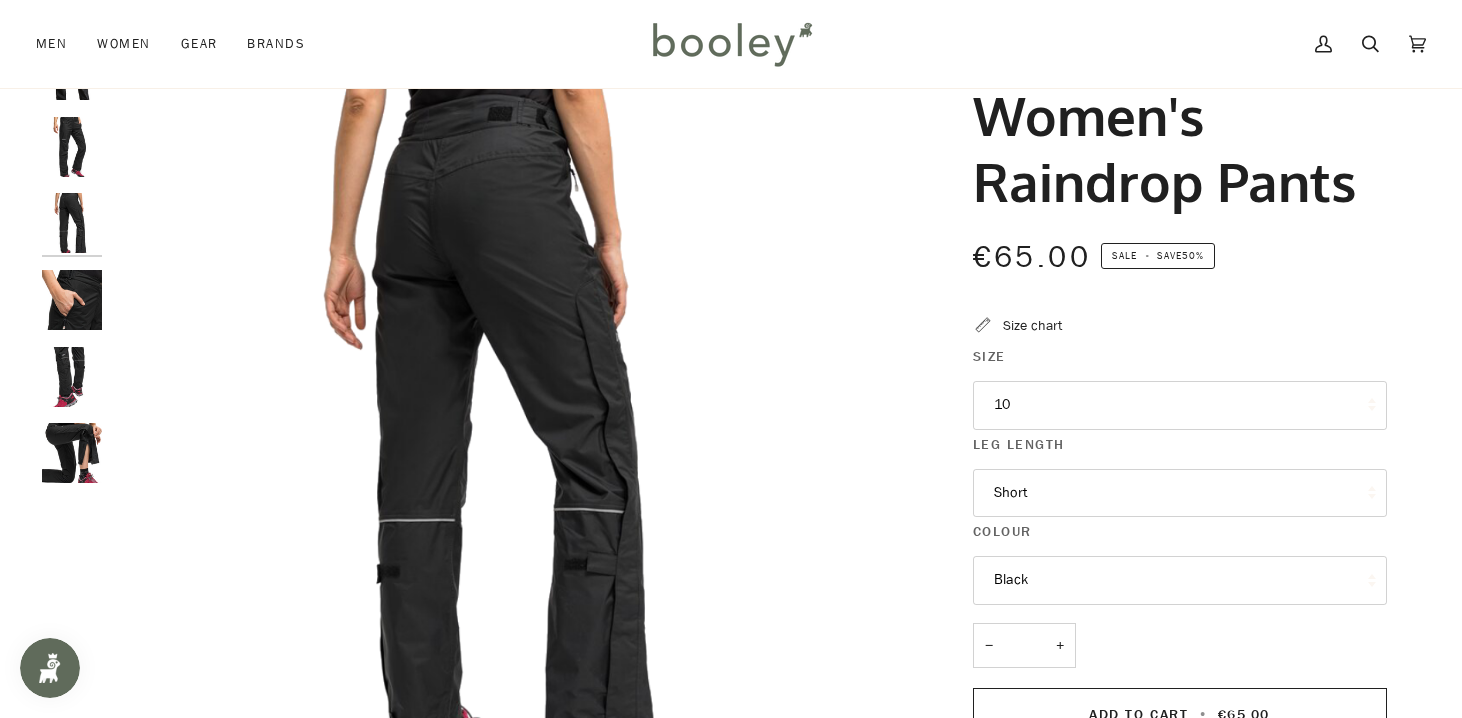 scroll, scrollTop: 97, scrollLeft: 0, axis: vertical 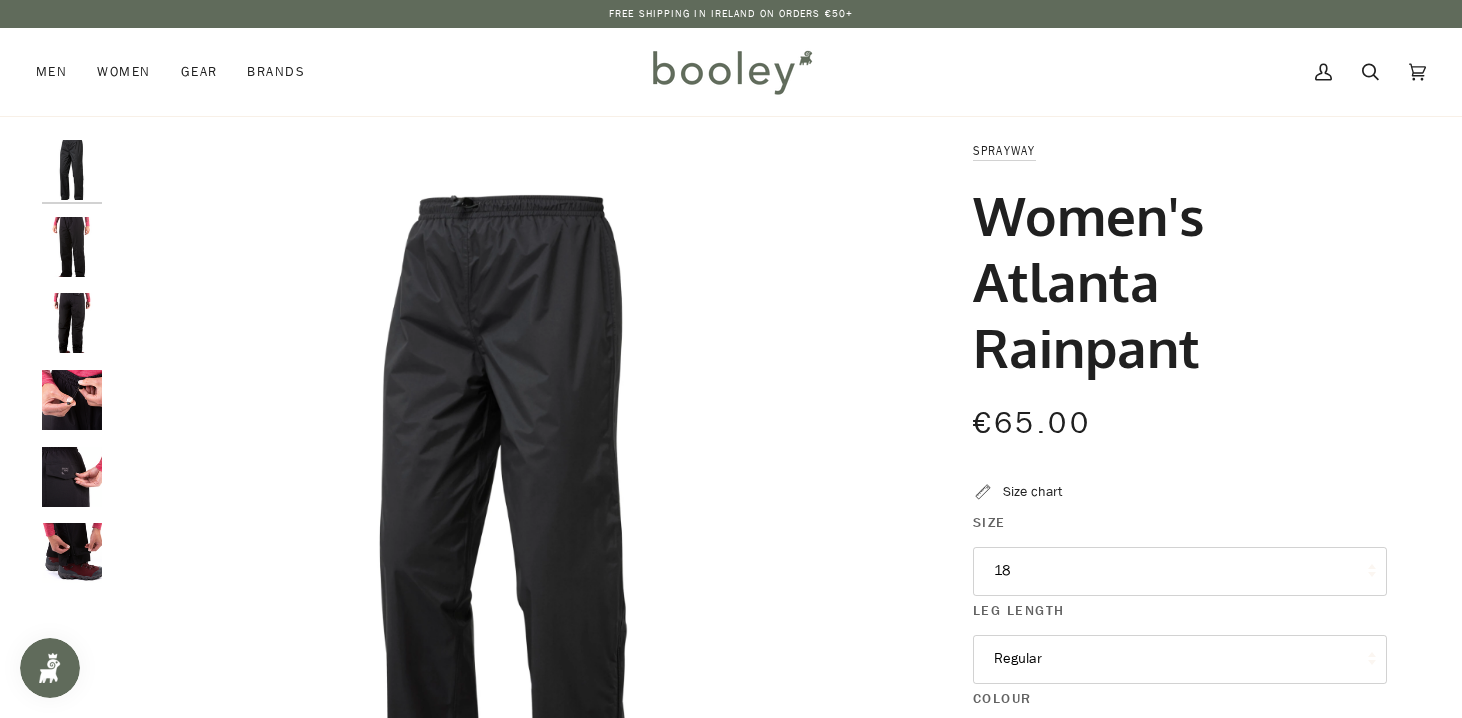 click at bounding box center (72, 247) 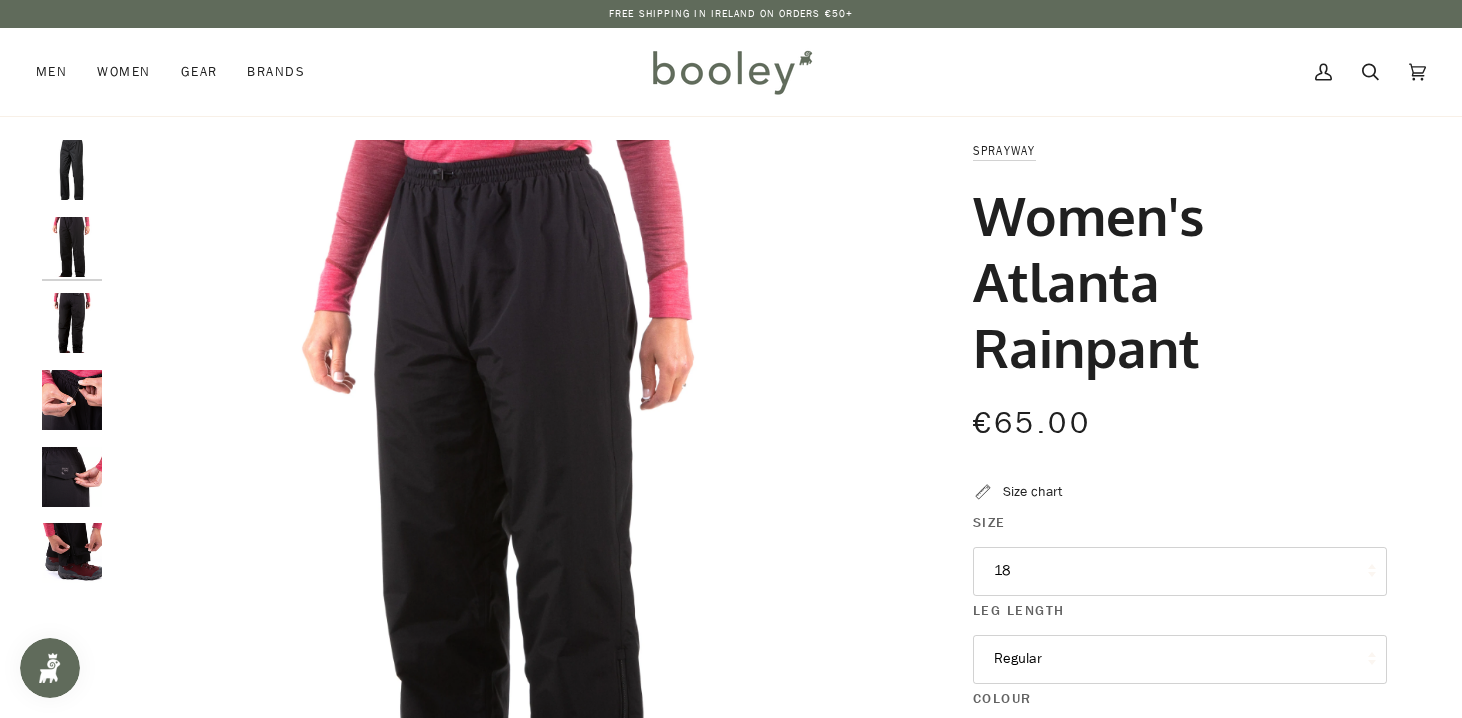 click at bounding box center (72, 323) 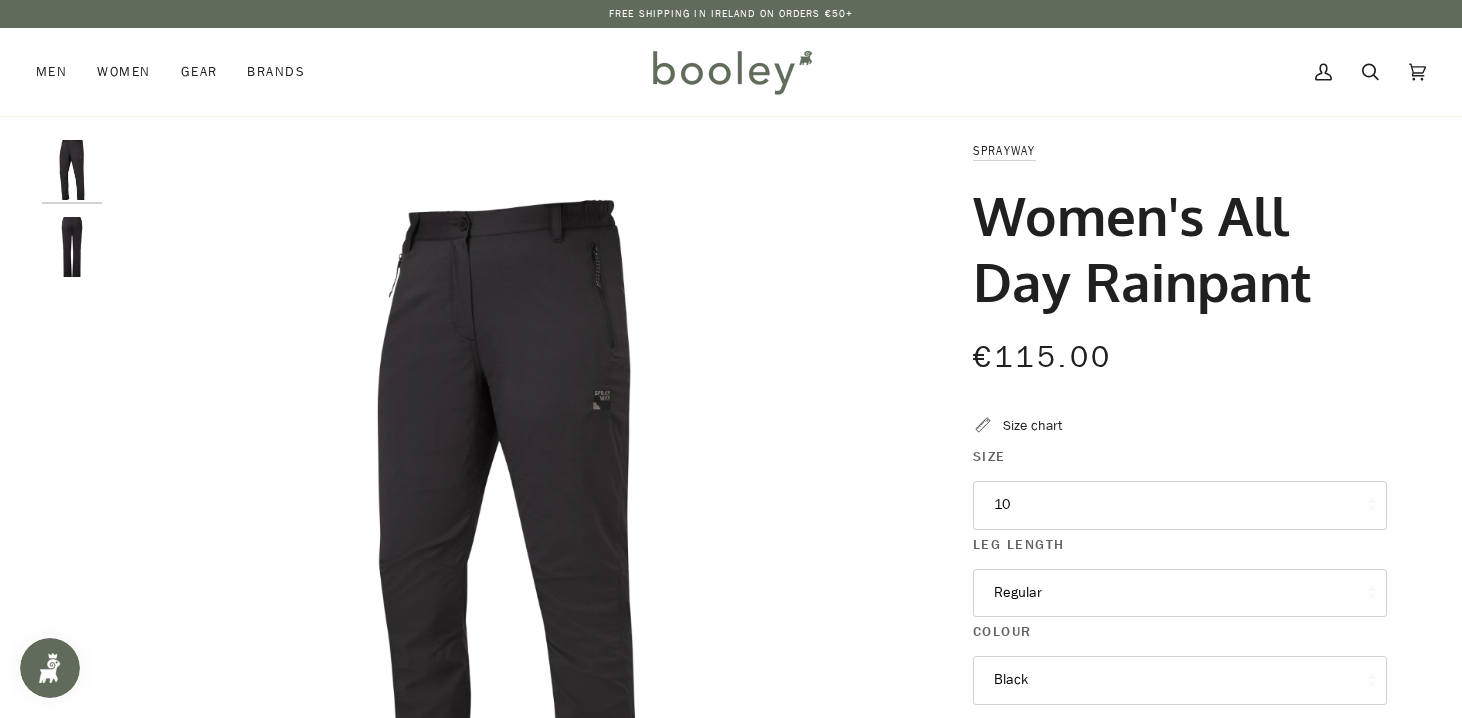 scroll, scrollTop: 0, scrollLeft: 0, axis: both 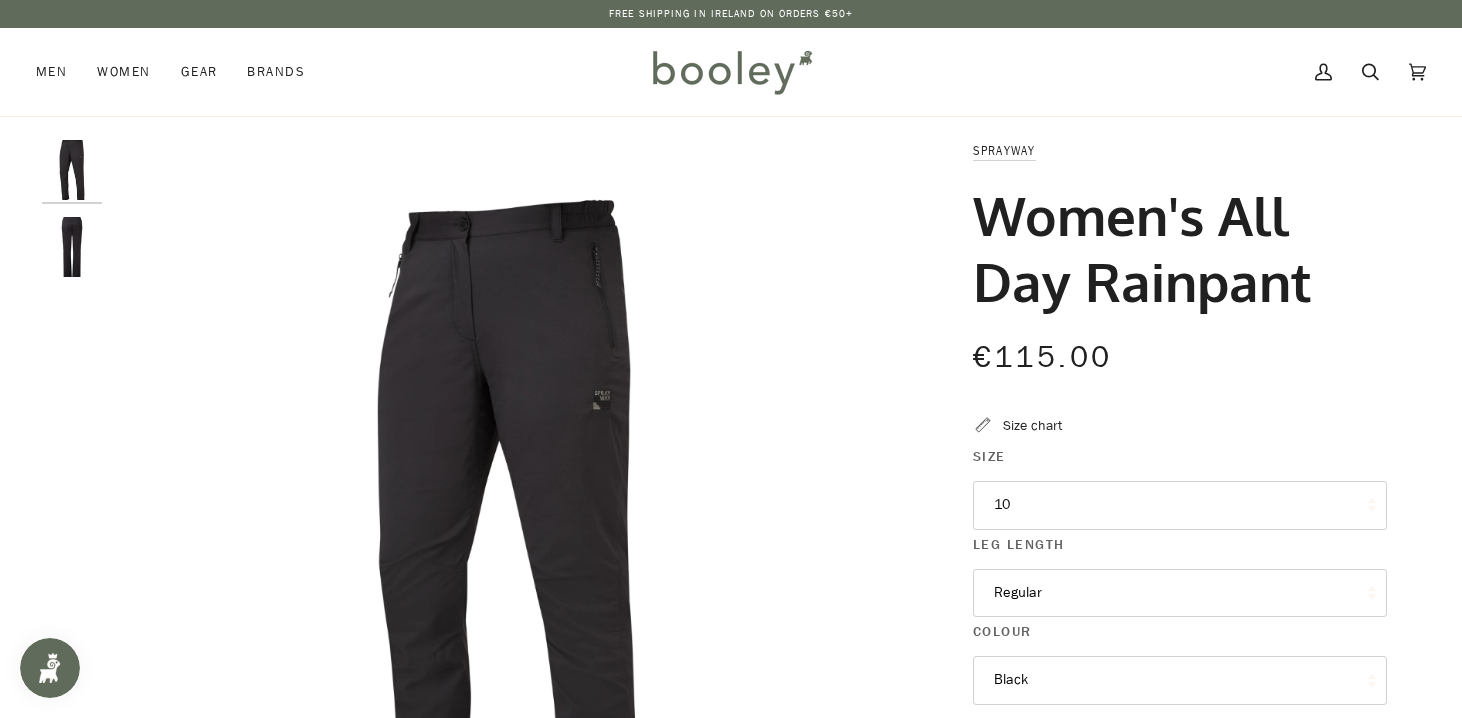 click at bounding box center (72, 247) 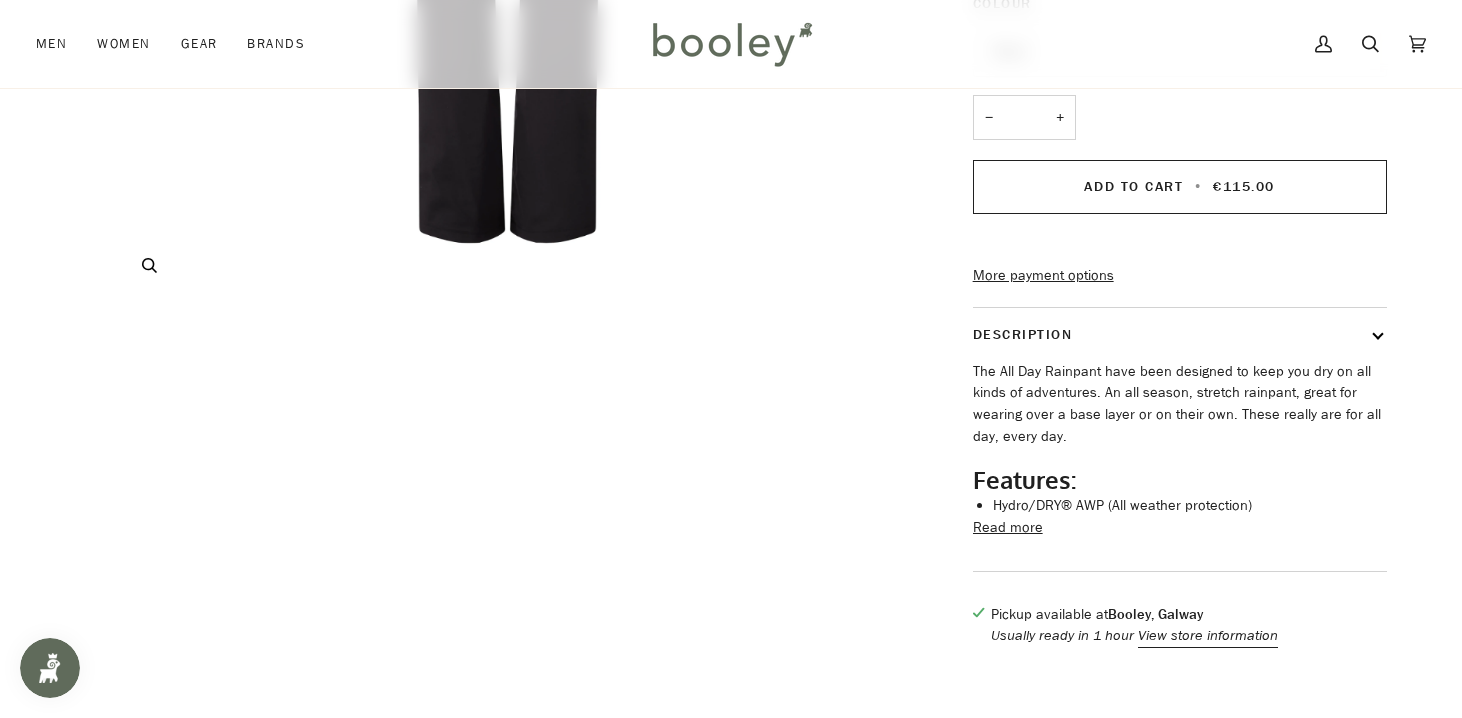 scroll, scrollTop: 639, scrollLeft: 0, axis: vertical 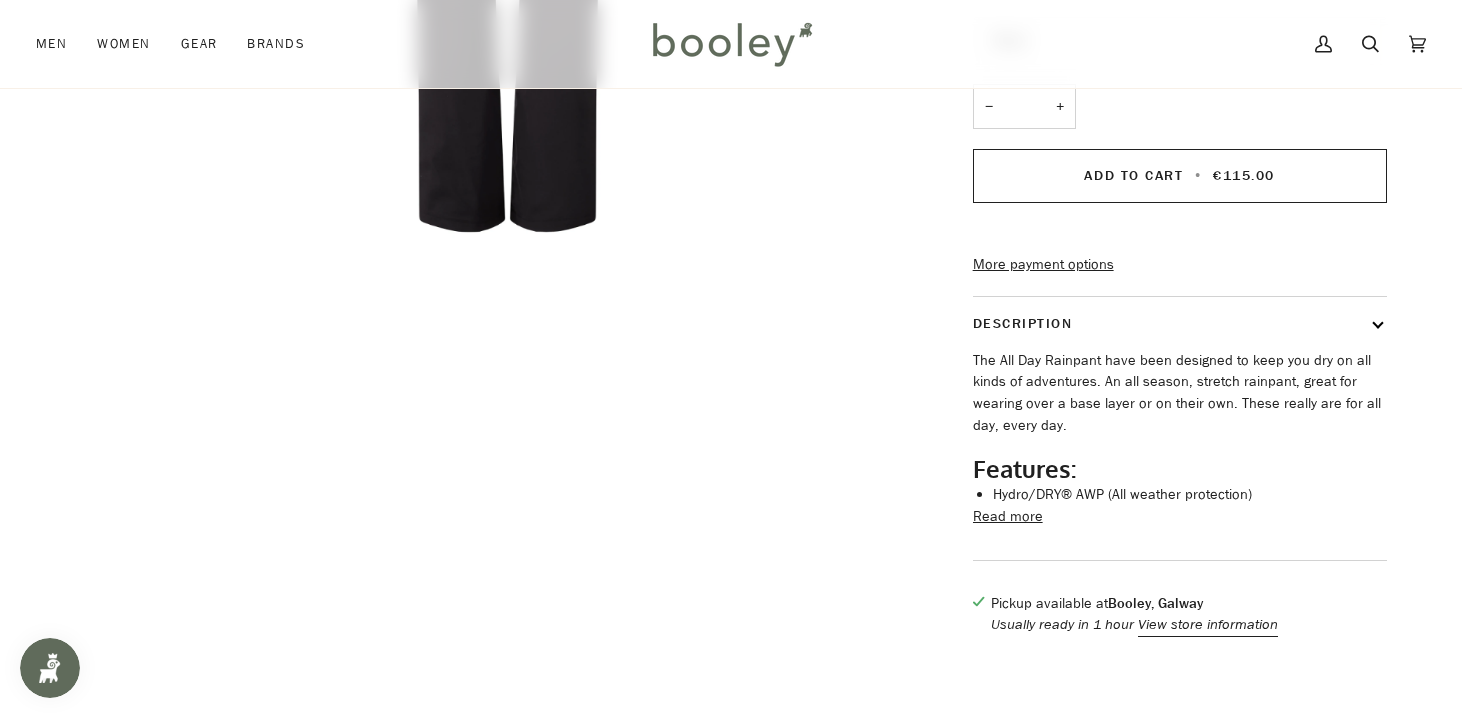 click on "Read more" at bounding box center [1008, 517] 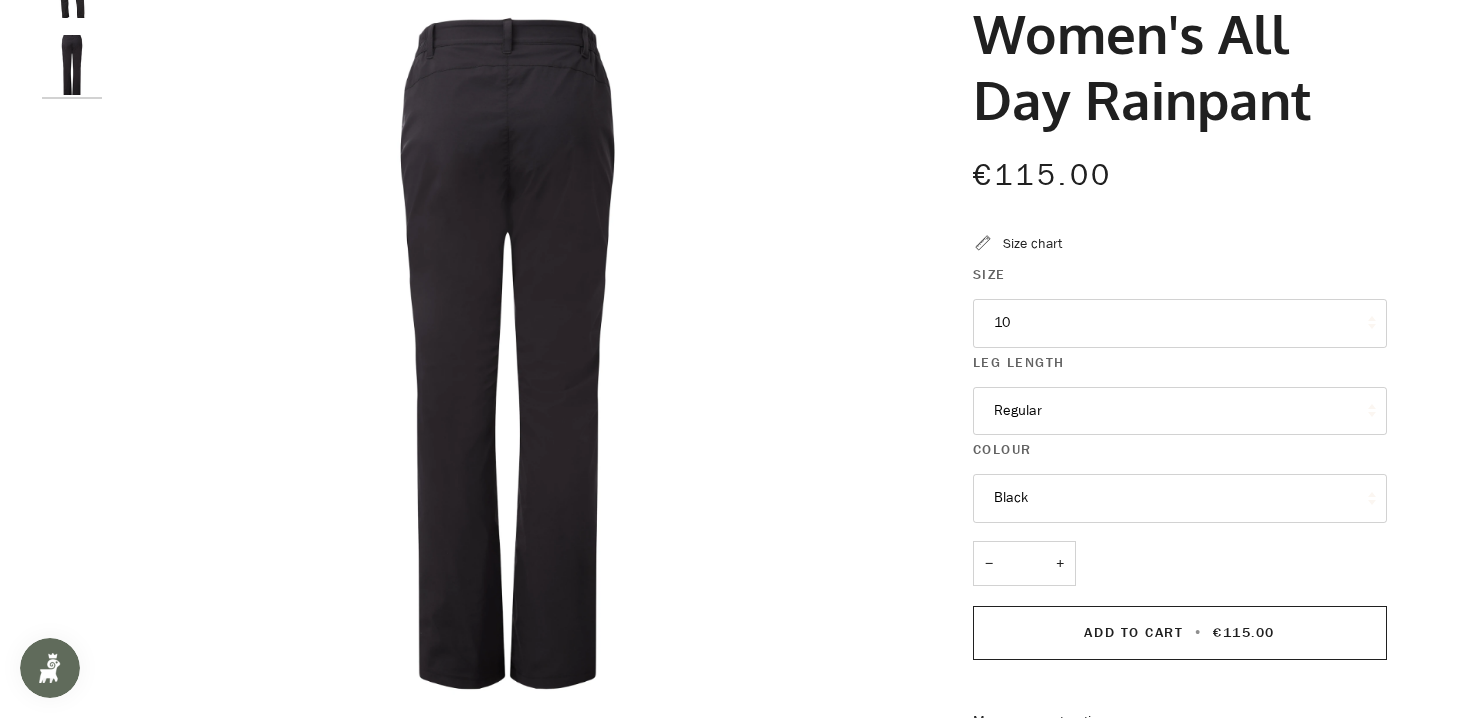 scroll, scrollTop: 0, scrollLeft: 0, axis: both 